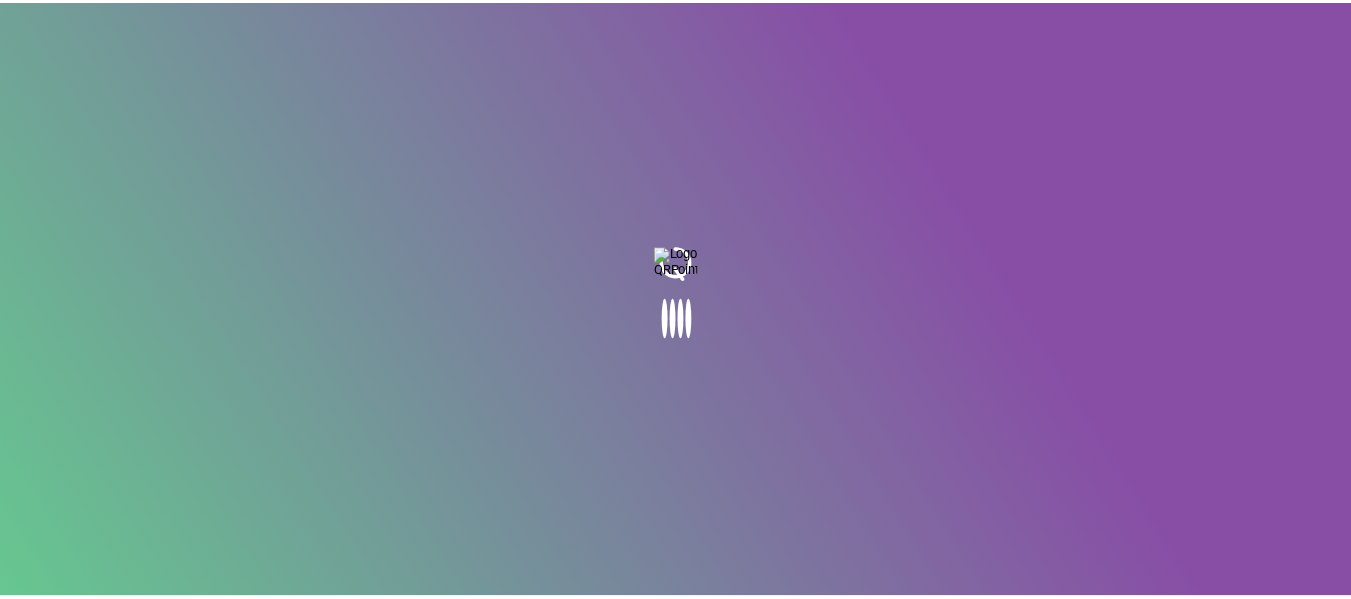 scroll, scrollTop: 0, scrollLeft: 0, axis: both 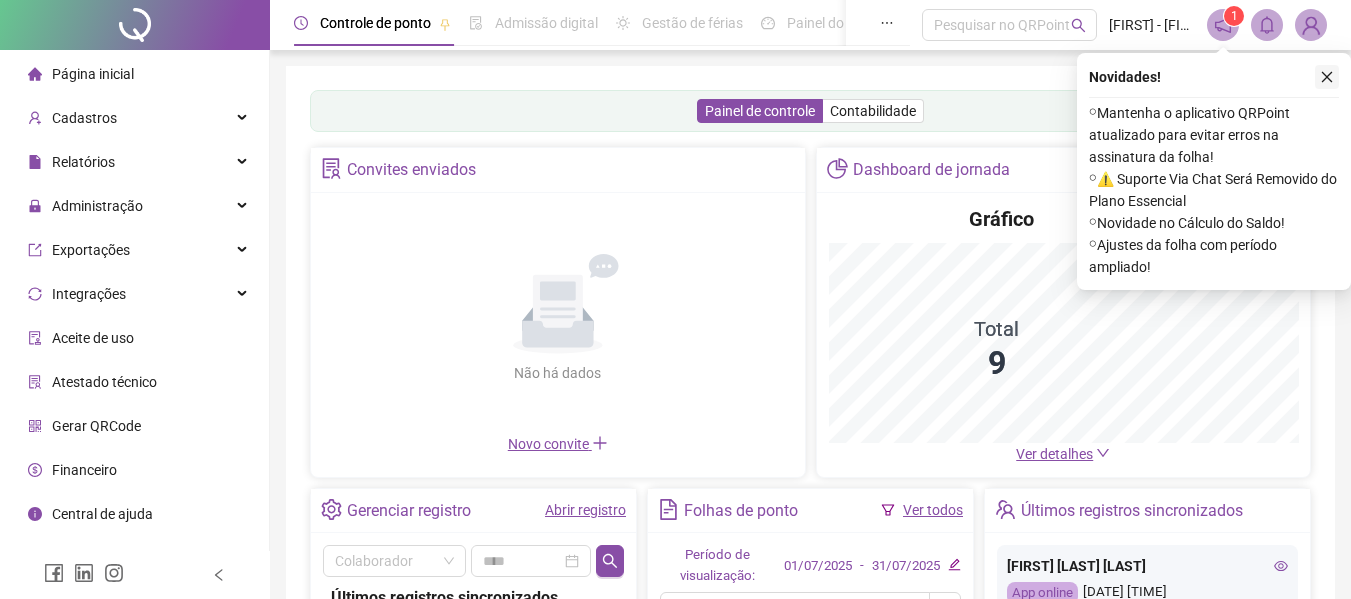click 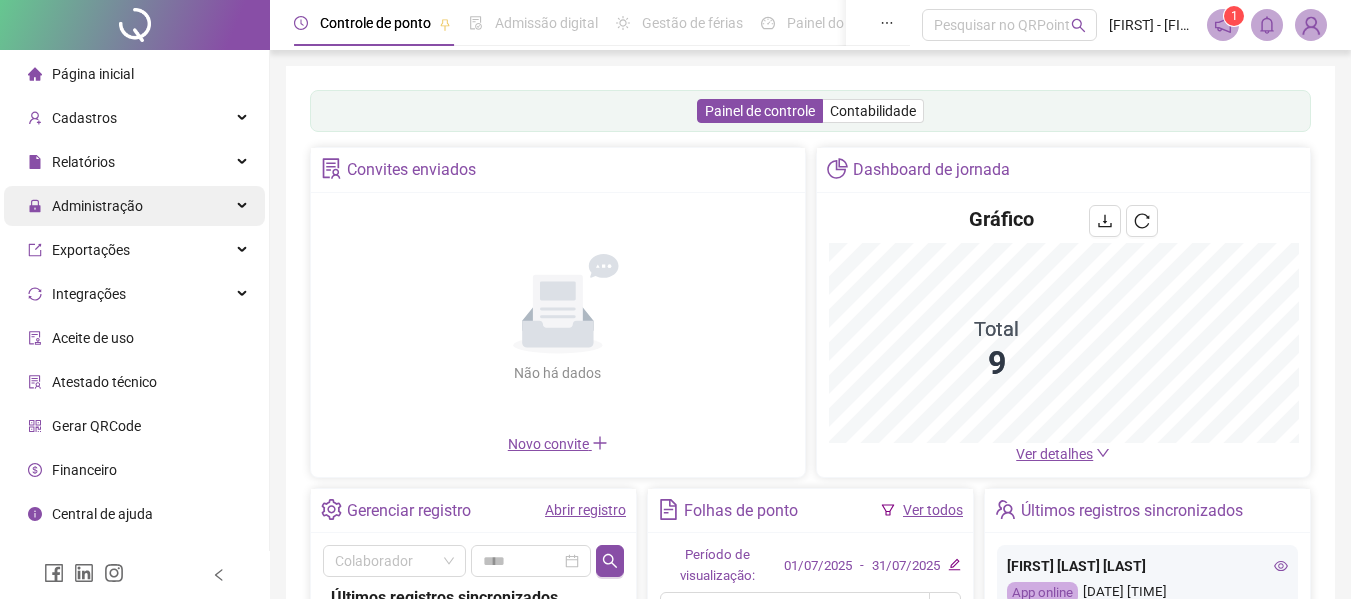 click on "Administração" at bounding box center (97, 206) 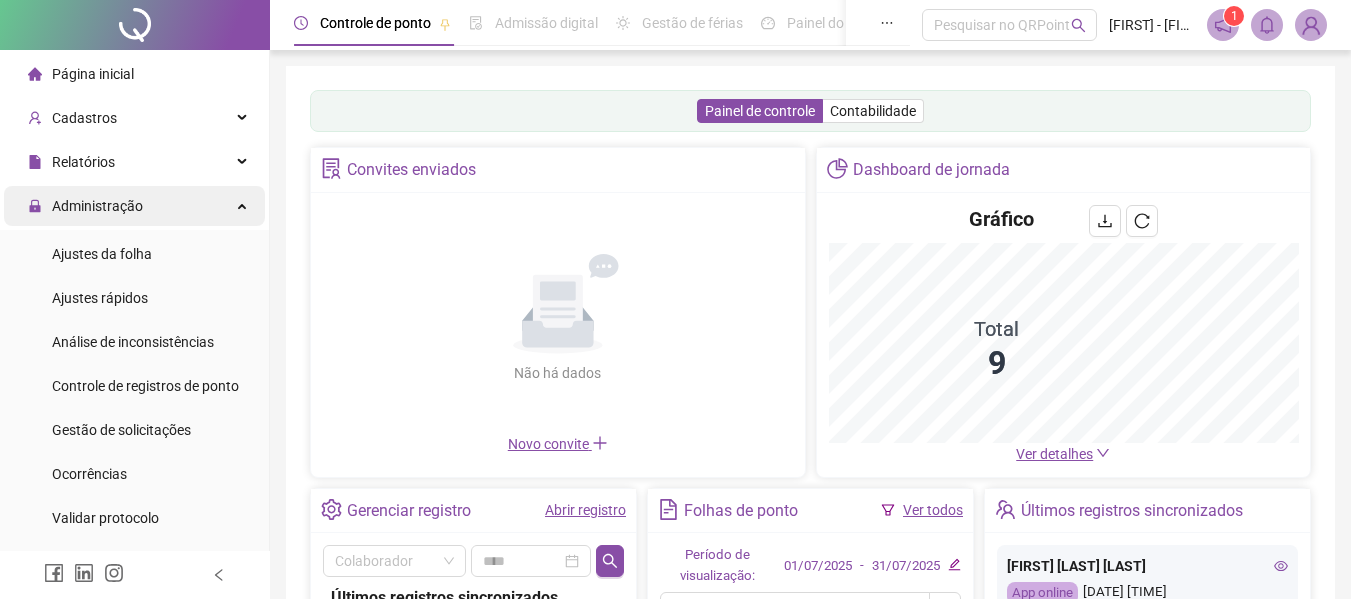click on "Administração" at bounding box center (97, 206) 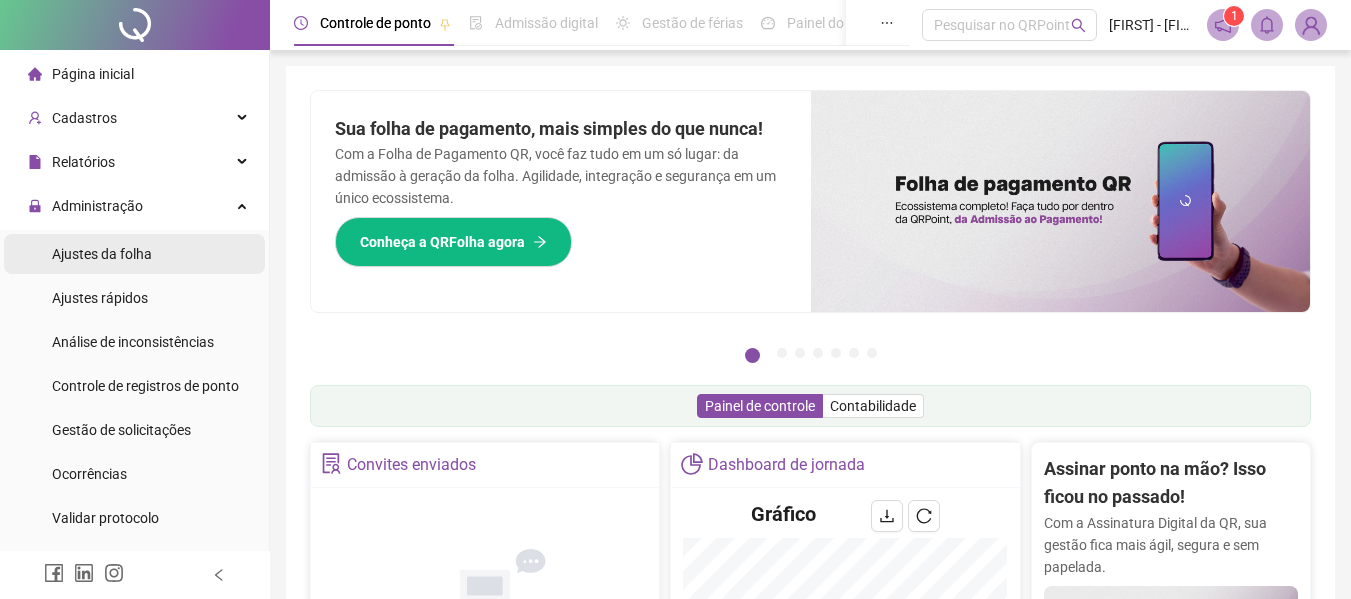 click on "Ajustes da folha" at bounding box center [102, 254] 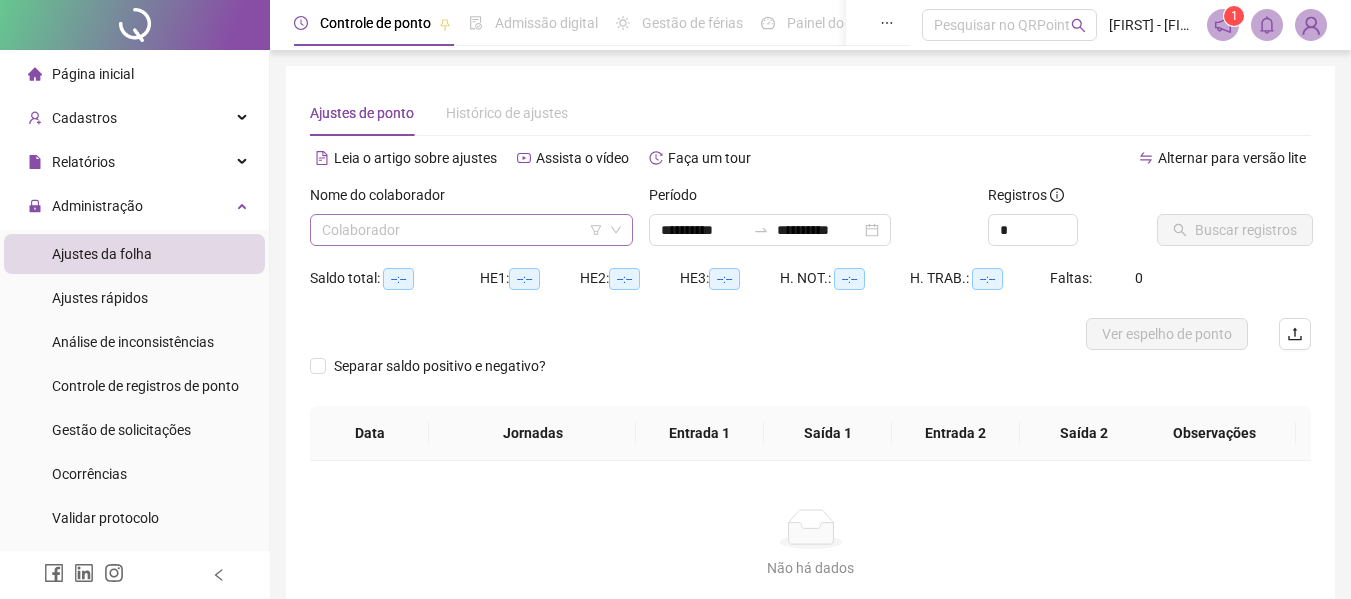 click 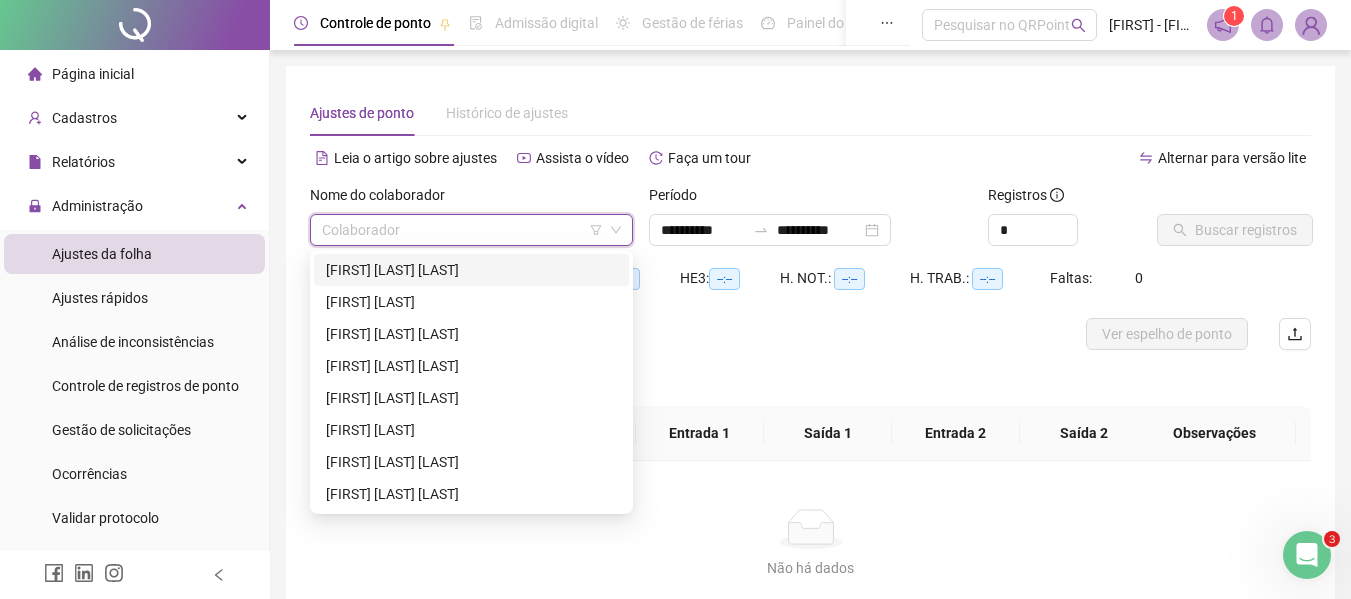 scroll, scrollTop: 0, scrollLeft: 0, axis: both 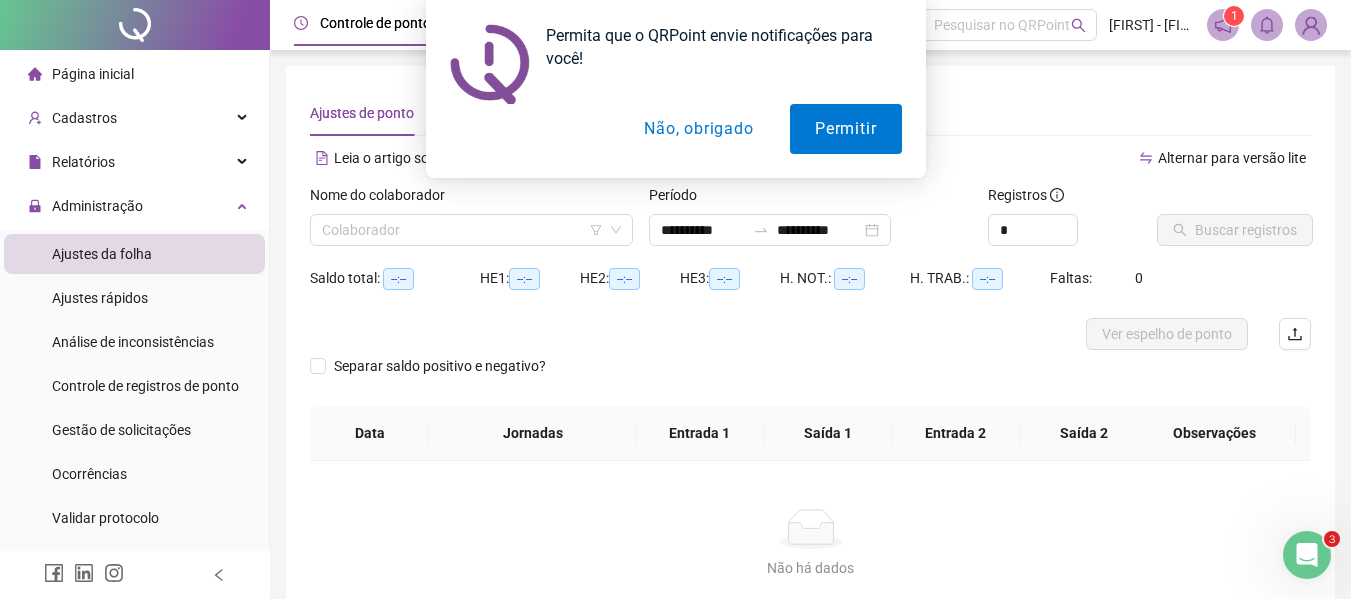 click on "Não, obrigado" at bounding box center [698, 129] 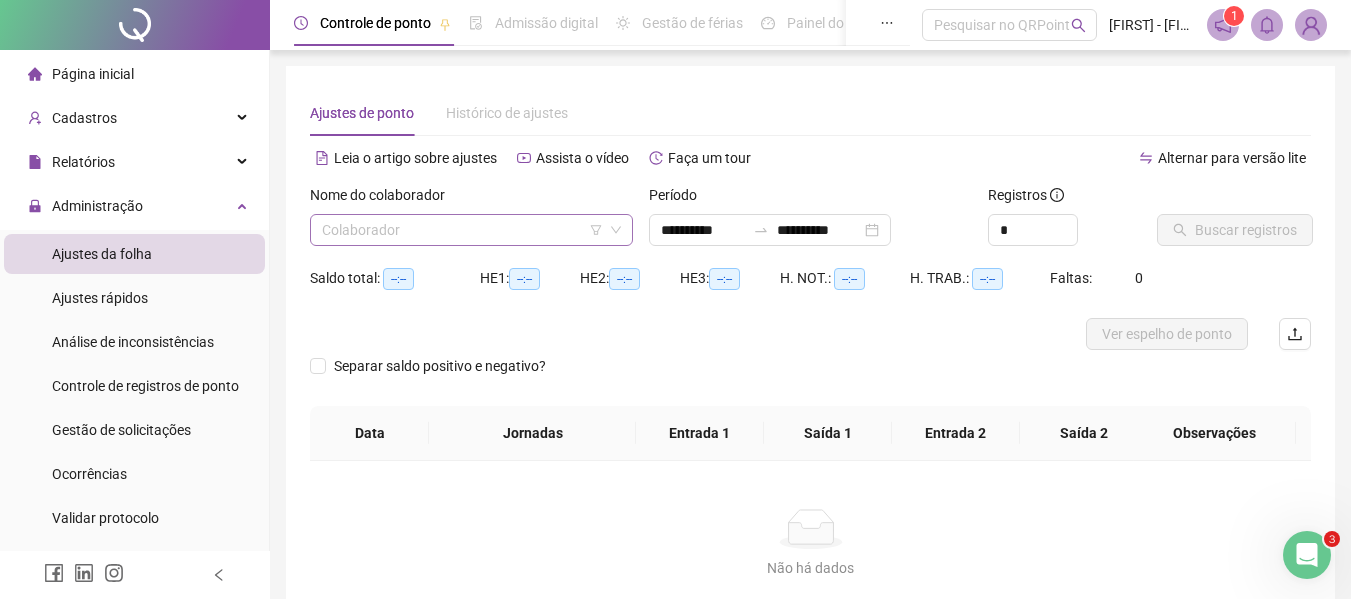 click at bounding box center (462, 230) 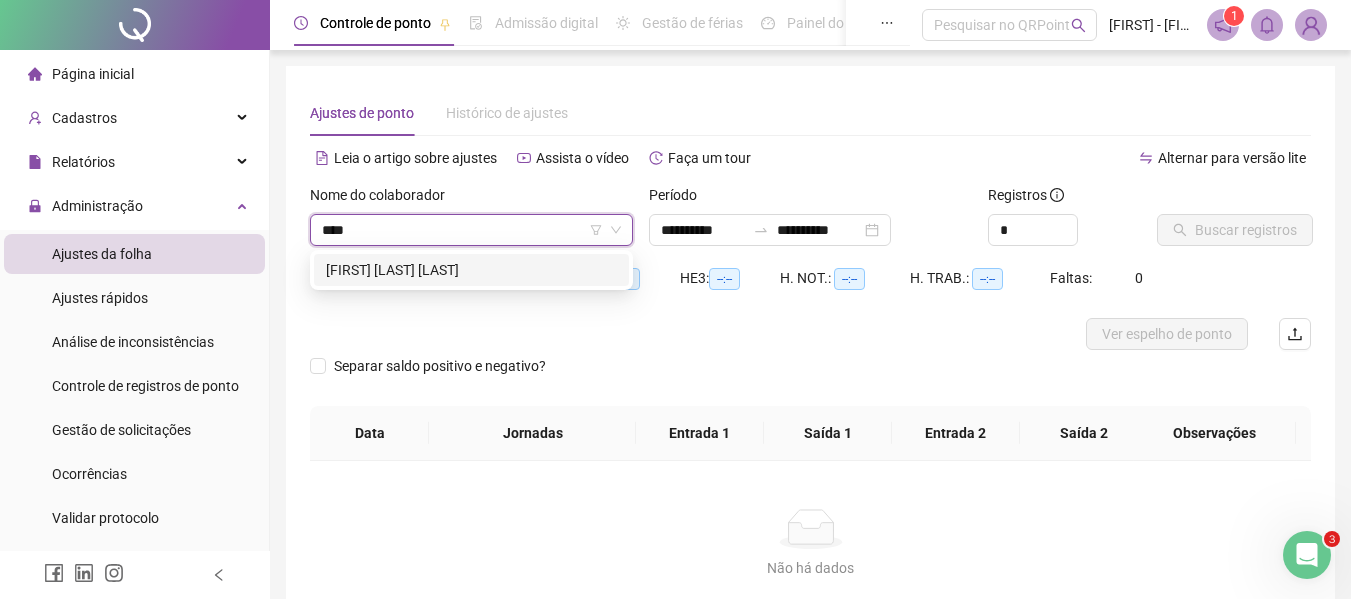 type on "*****" 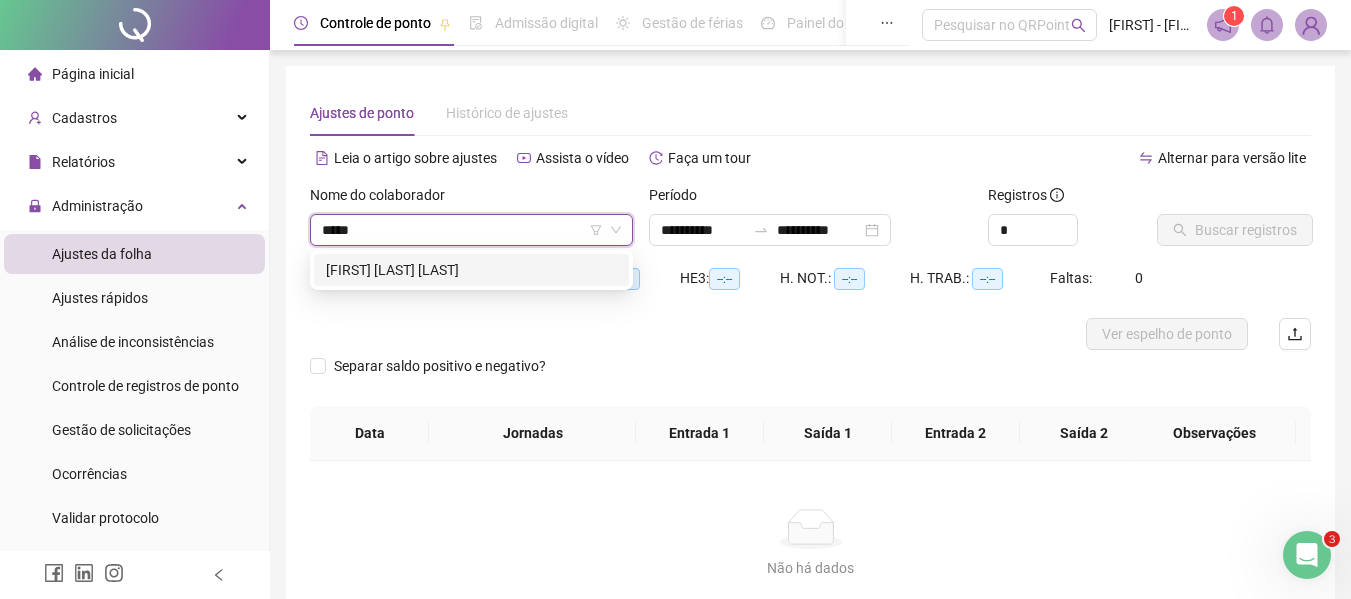 click on "[FIRST] [LAST] [LAST]" at bounding box center [471, 270] 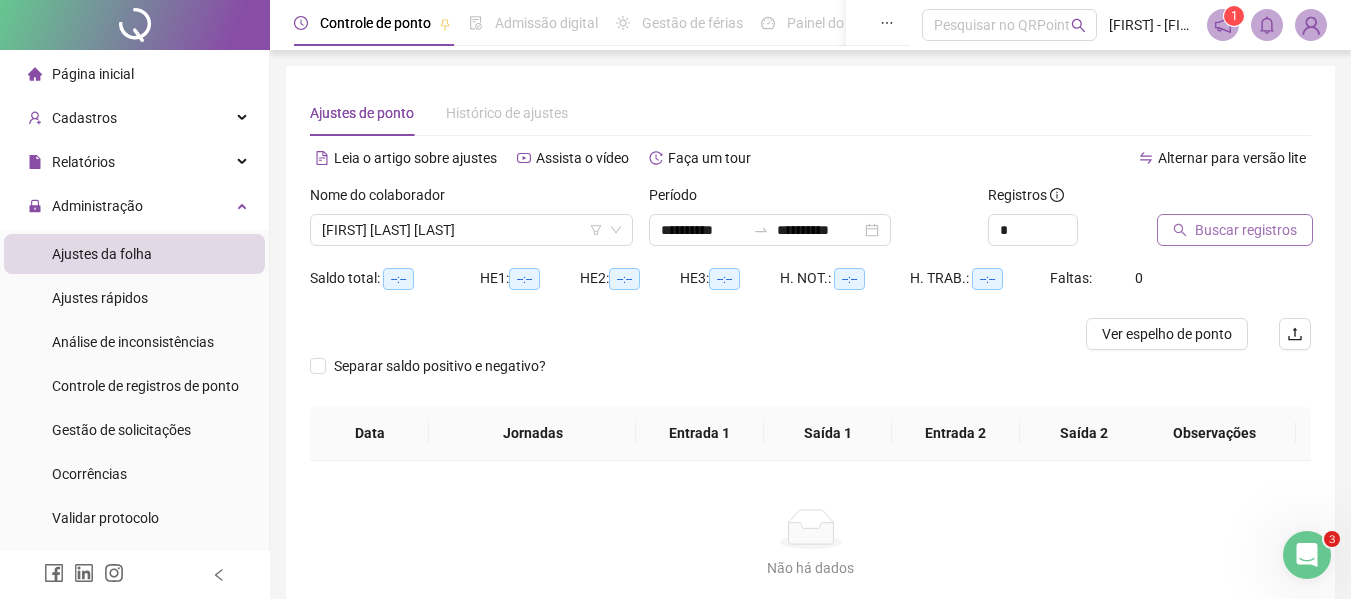 click on "Buscar registros" at bounding box center (1246, 230) 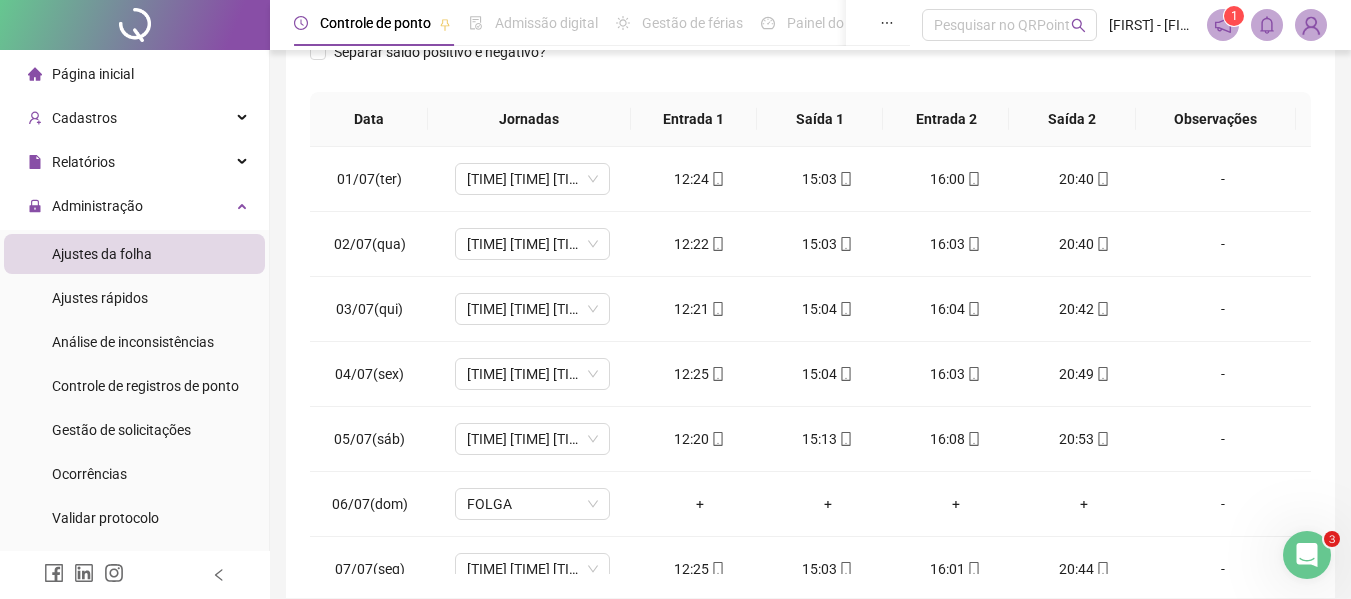 scroll, scrollTop: 350, scrollLeft: 0, axis: vertical 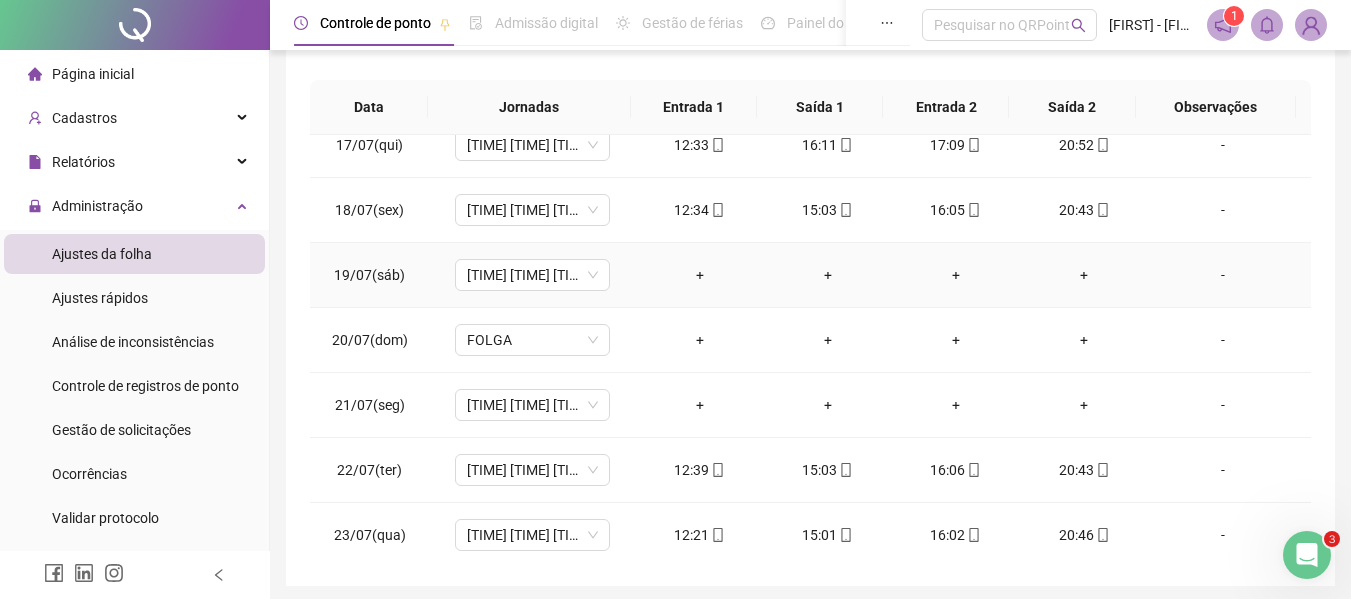click on "-" at bounding box center [1223, 275] 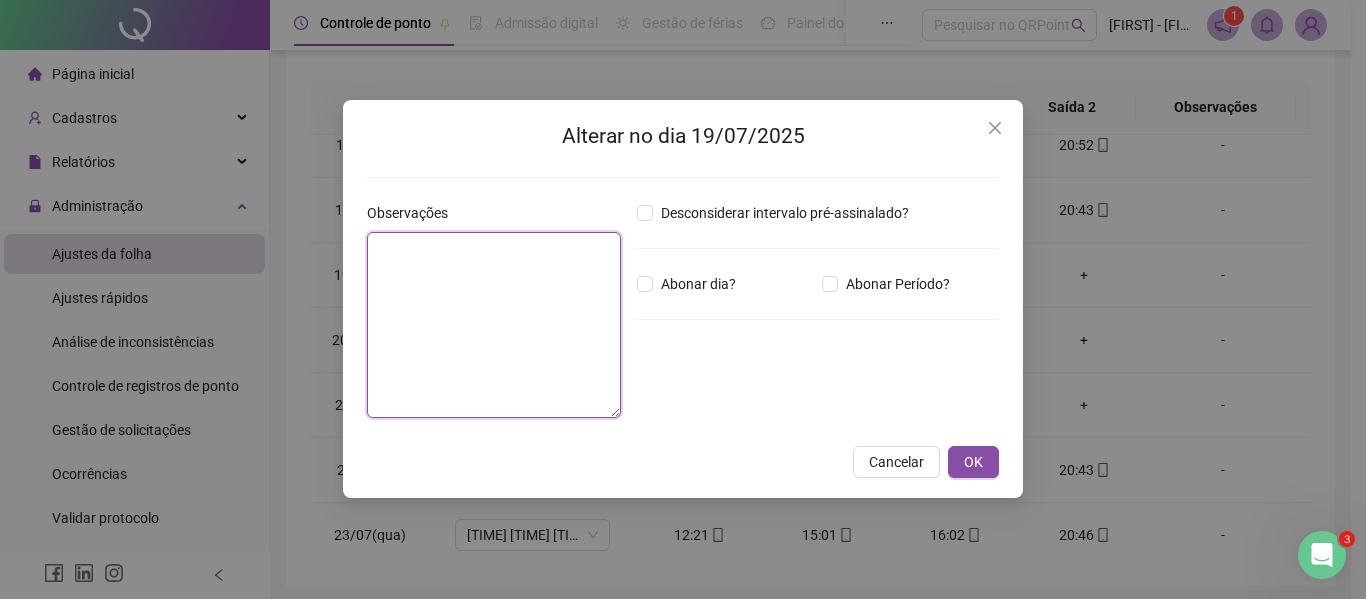 click at bounding box center (494, 325) 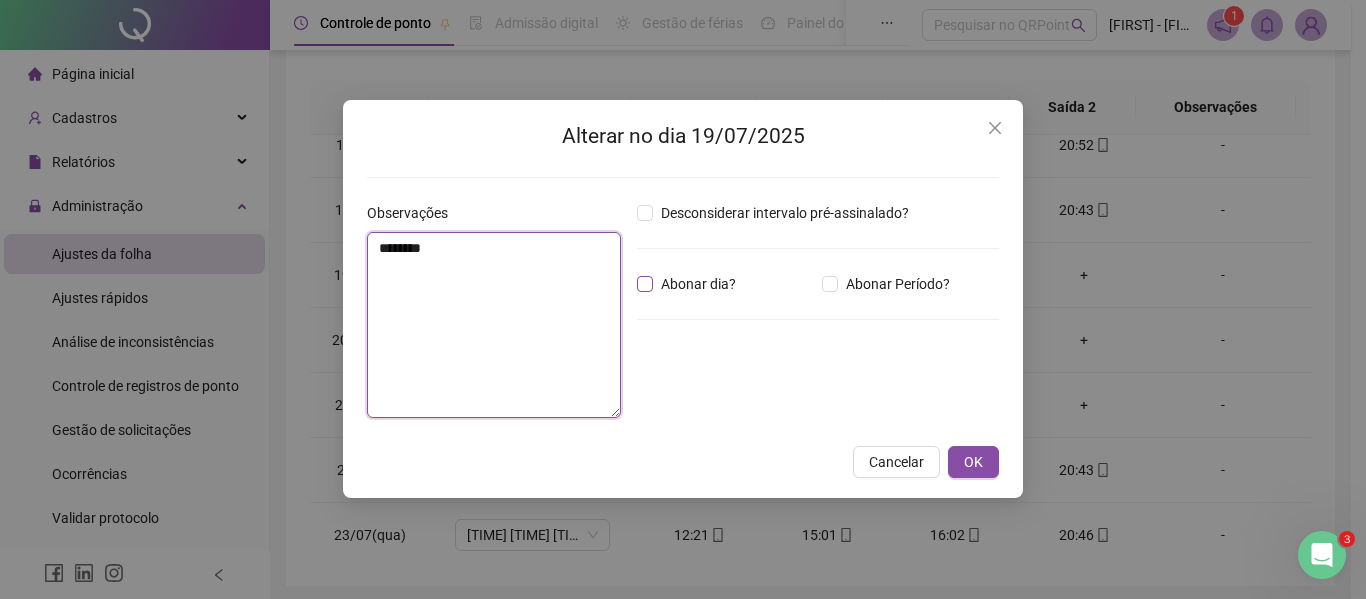 type on "********" 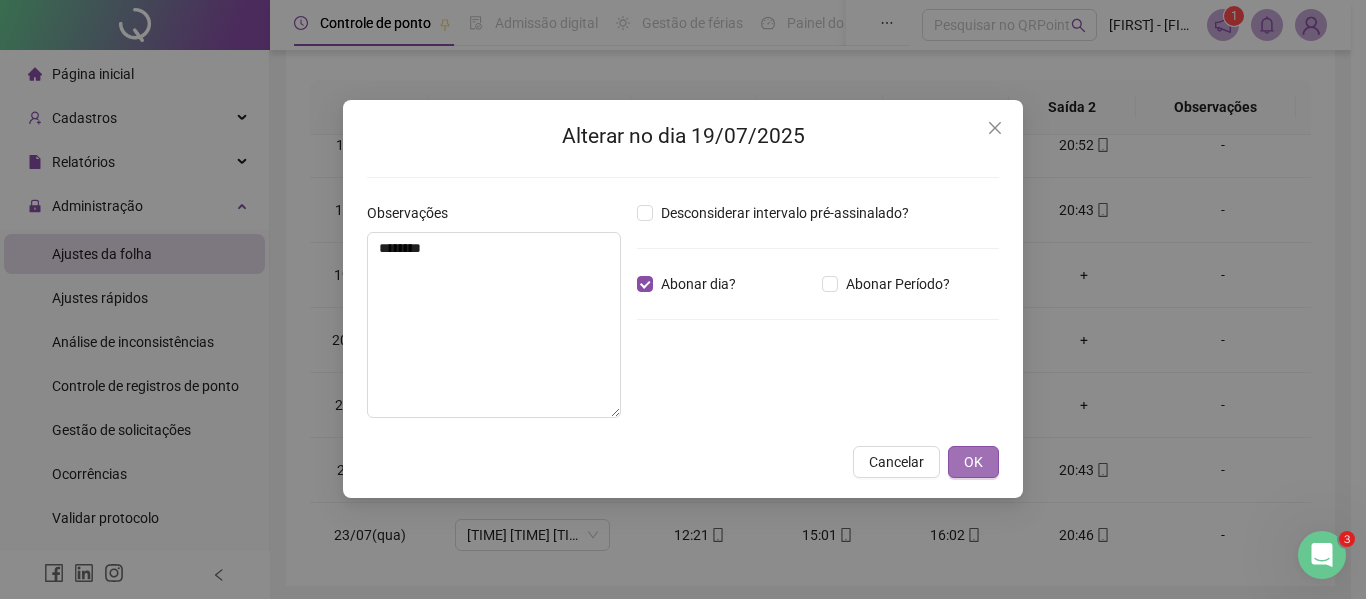 click on "OK" at bounding box center [973, 462] 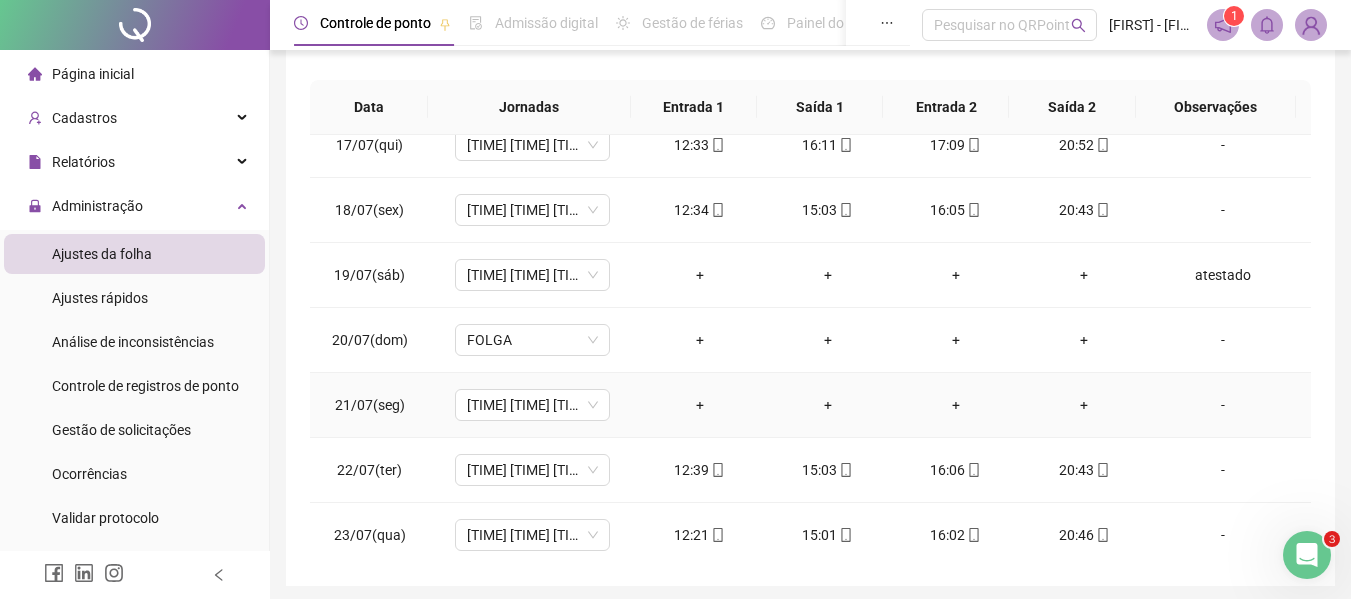 click on "-" at bounding box center (1223, 405) 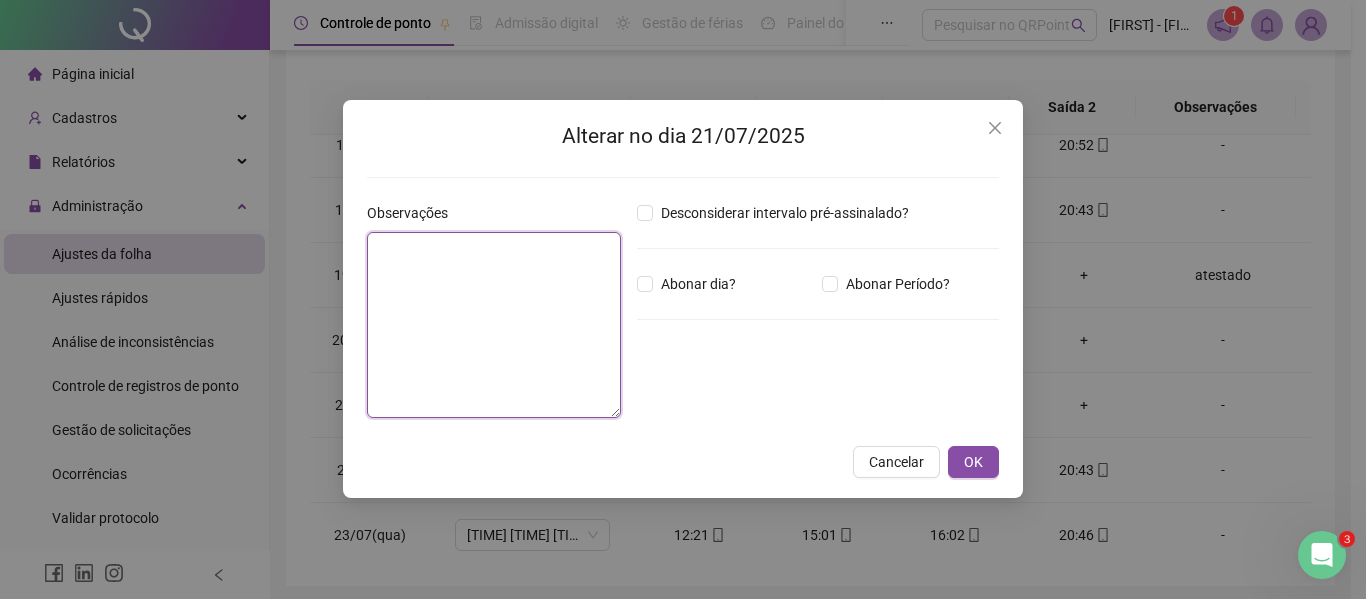 click at bounding box center [494, 325] 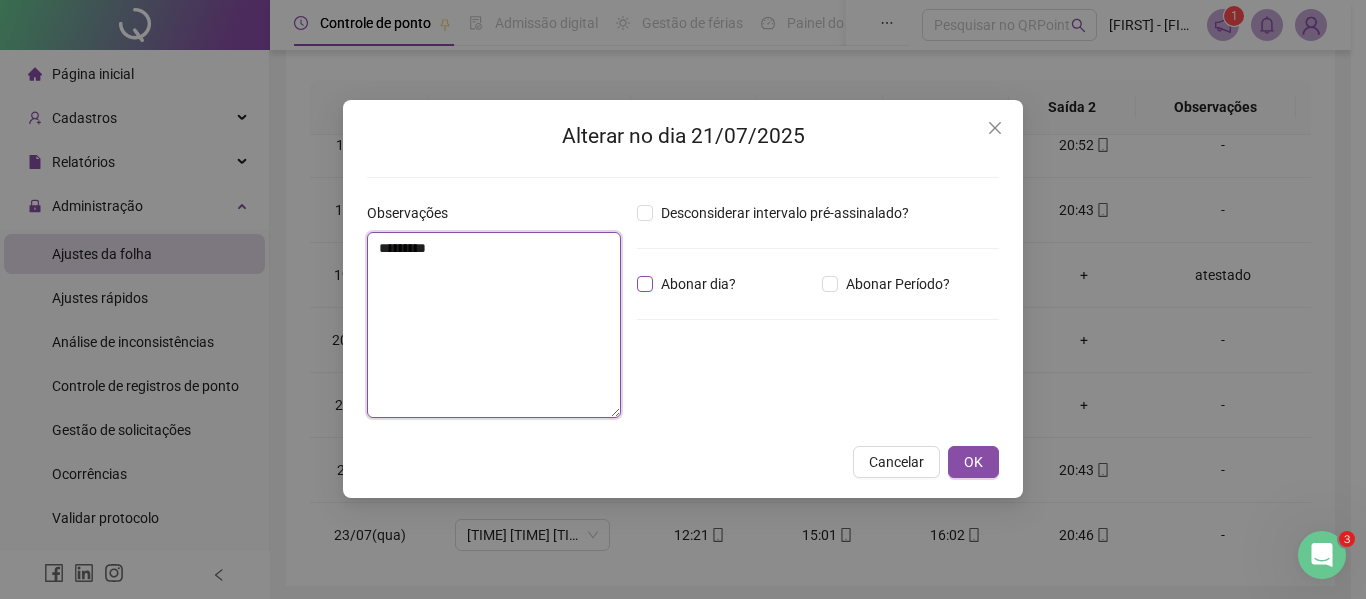type on "********" 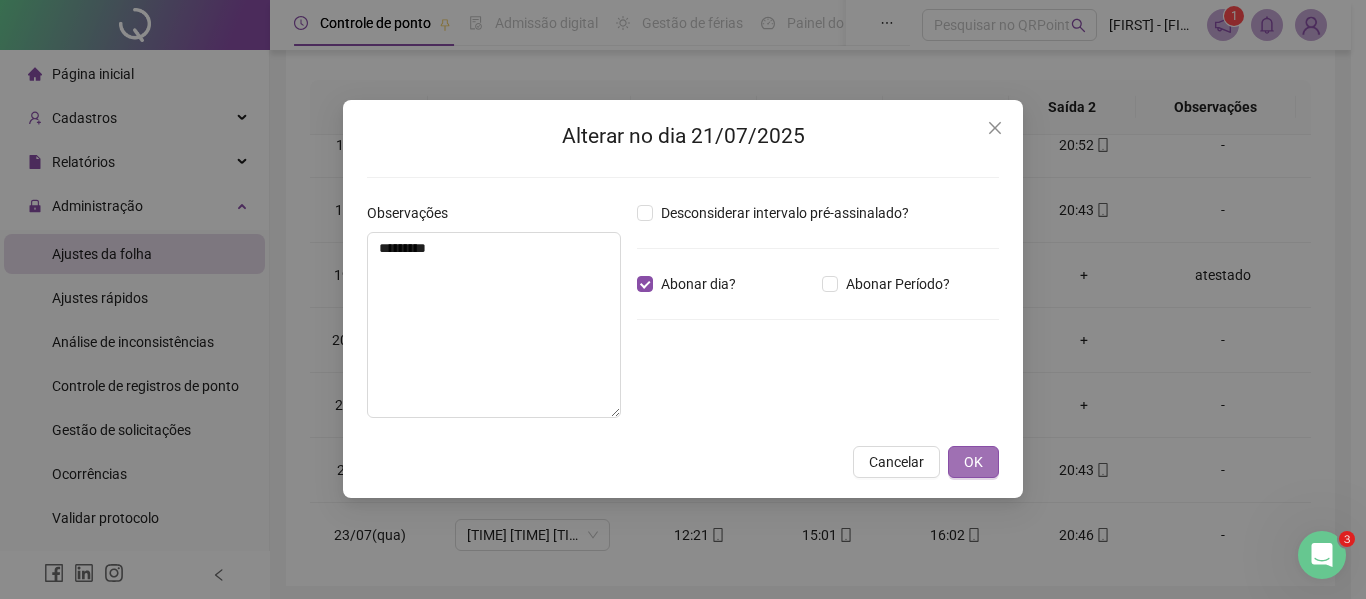 click on "OK" at bounding box center (973, 462) 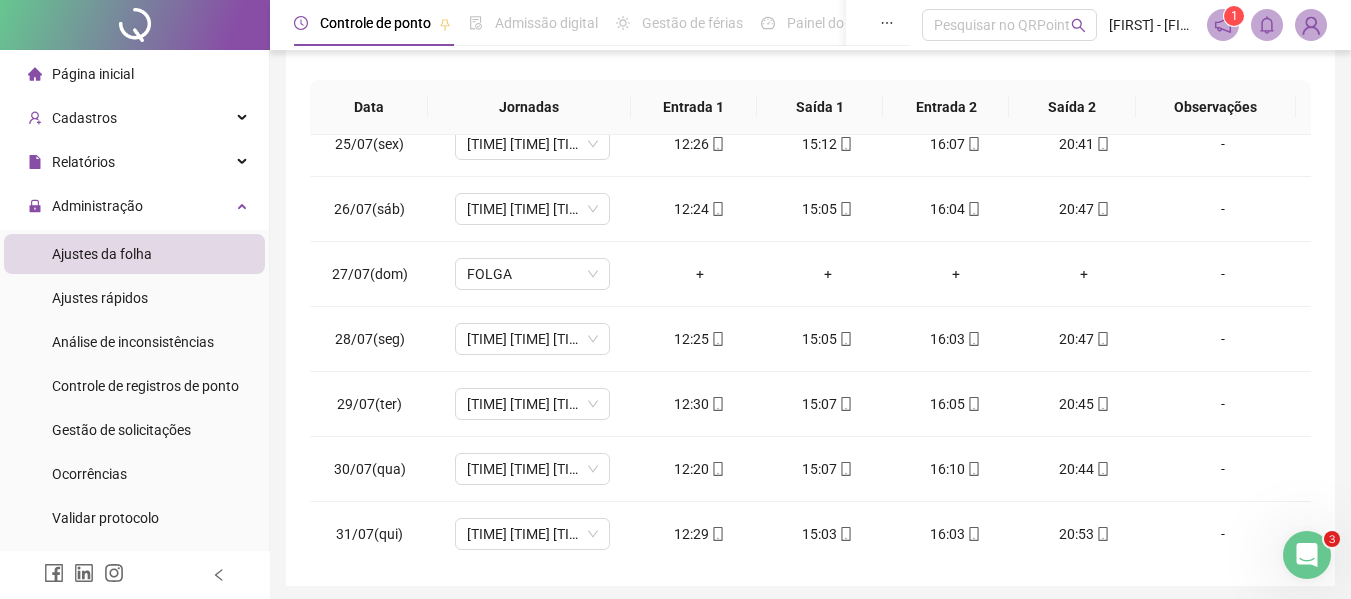 scroll, scrollTop: 1588, scrollLeft: 0, axis: vertical 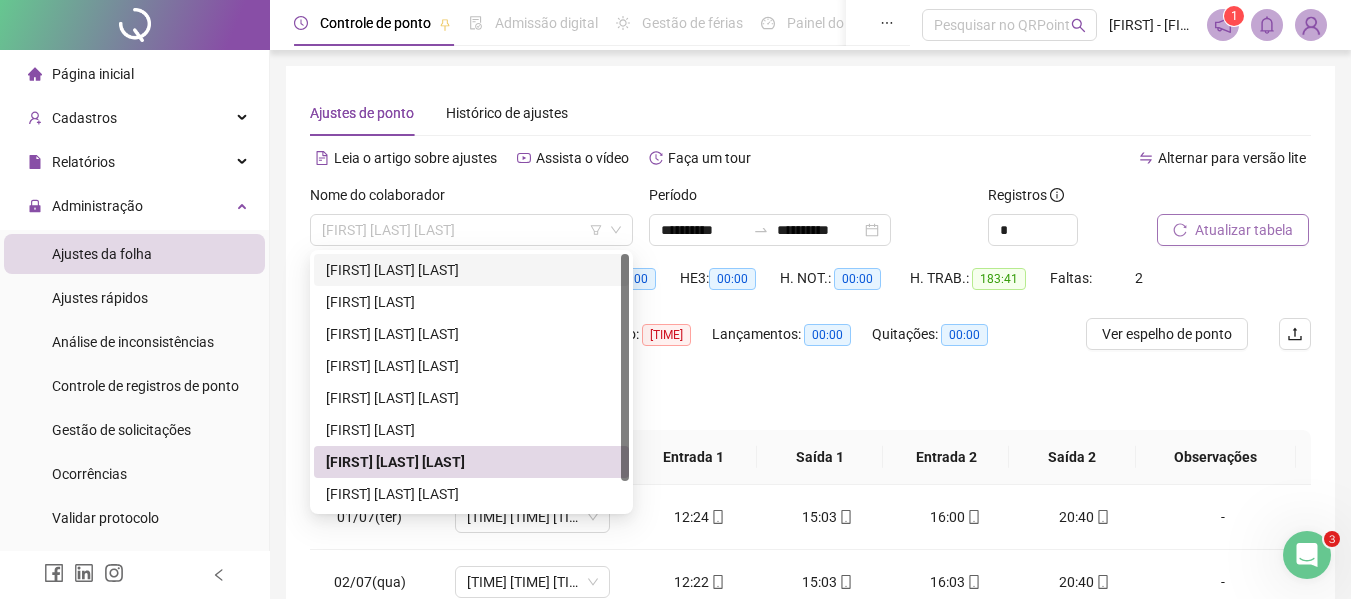 drag, startPoint x: 485, startPoint y: 238, endPoint x: 218, endPoint y: 271, distance: 269.0316 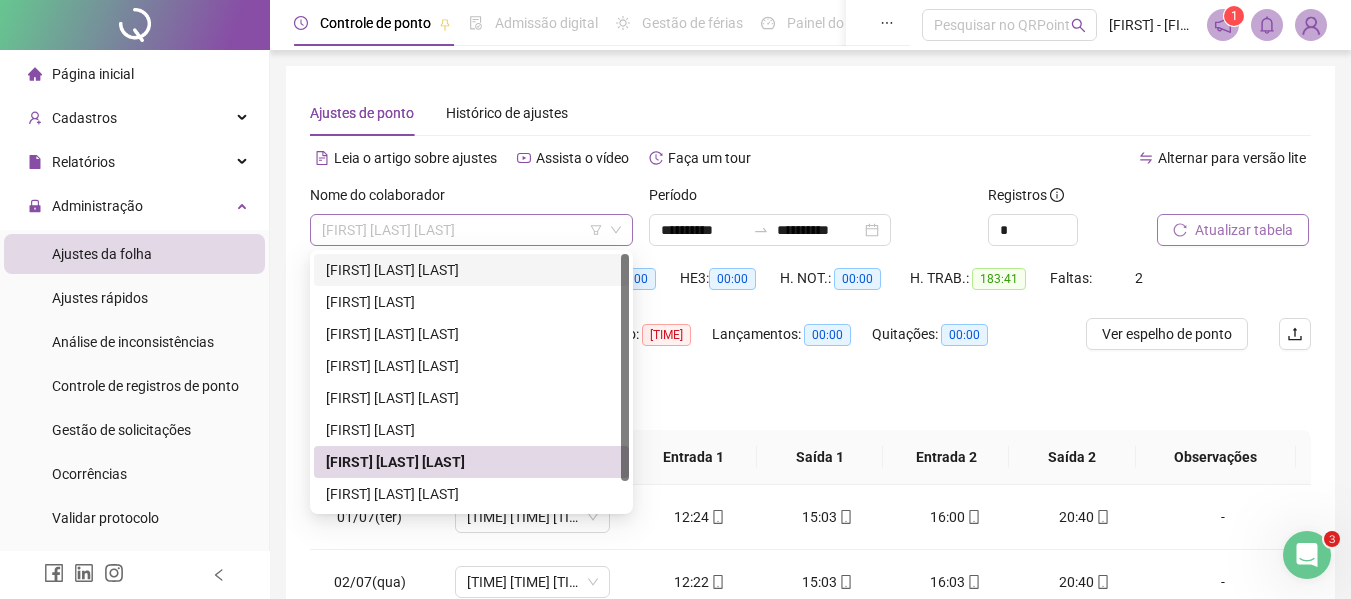 click on "[FIRST] [LAST] [LAST]" at bounding box center (471, 230) 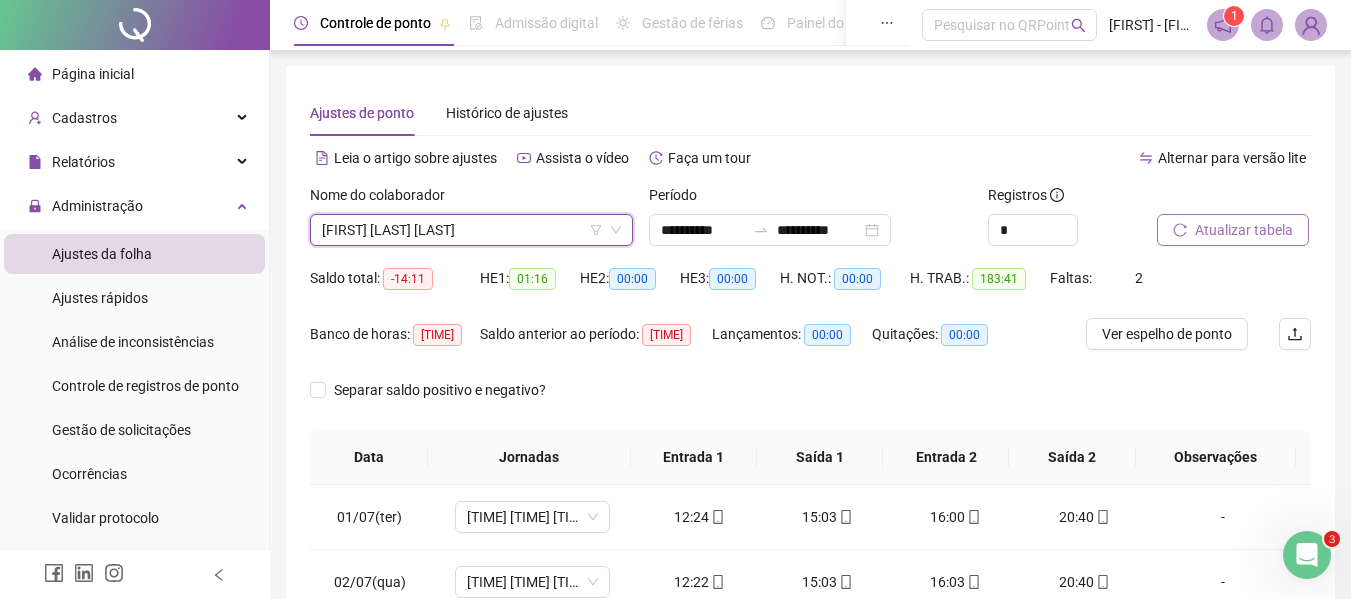 click on "[FIRST] [LAST] [LAST]" at bounding box center (471, 230) 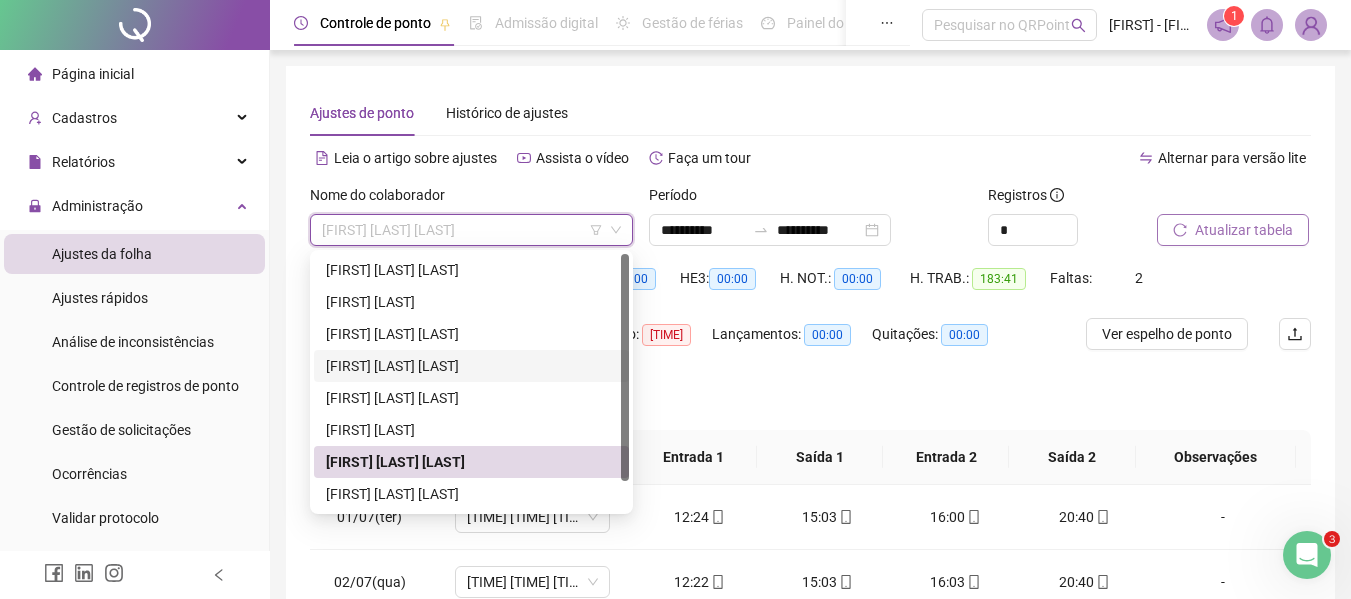 click on "[FIRST] [LAST] [LAST]" at bounding box center (471, 366) 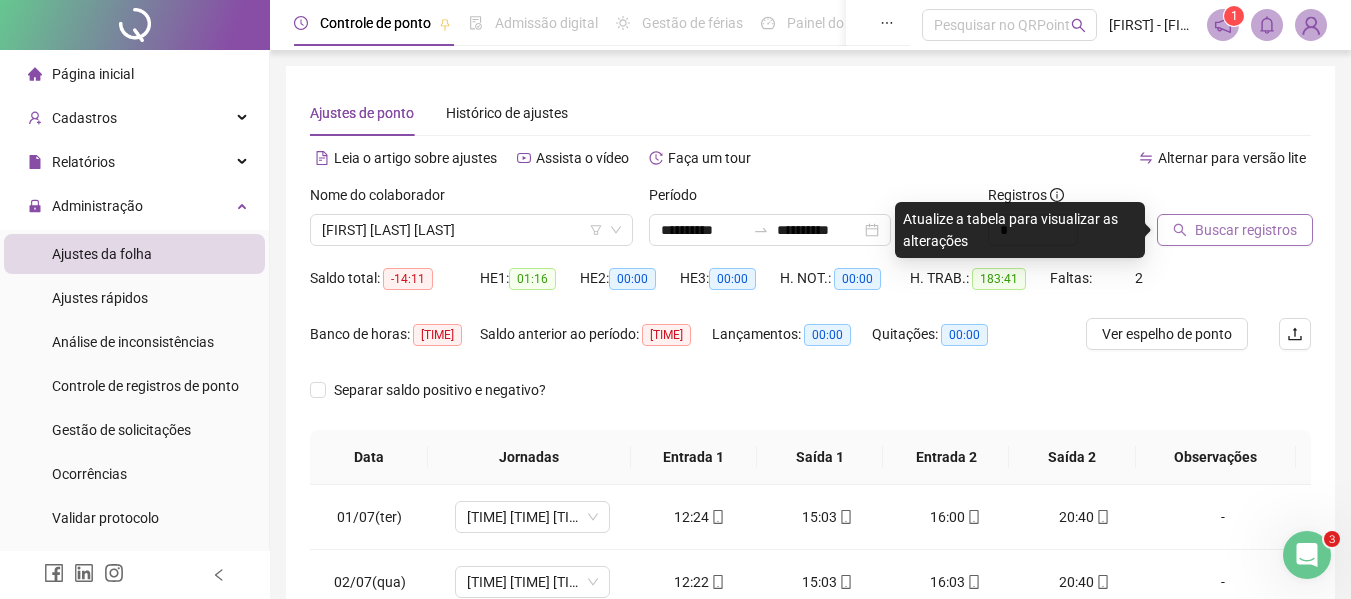 click on "Buscar registros" at bounding box center (1246, 230) 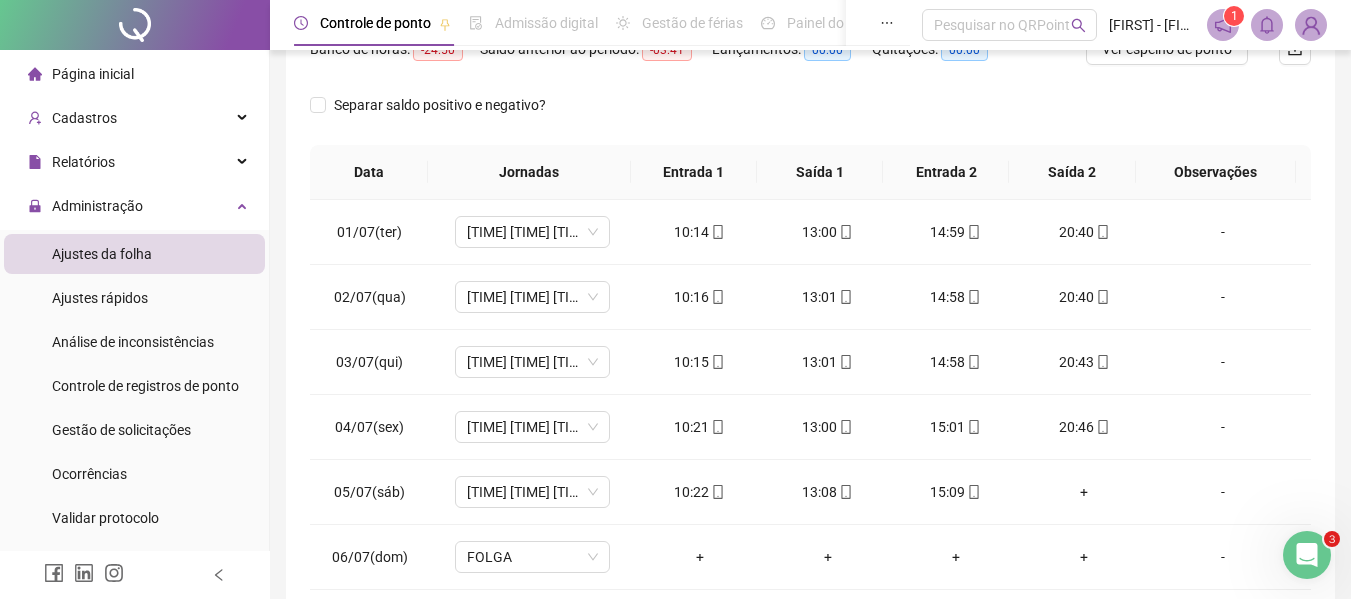 scroll, scrollTop: 305, scrollLeft: 0, axis: vertical 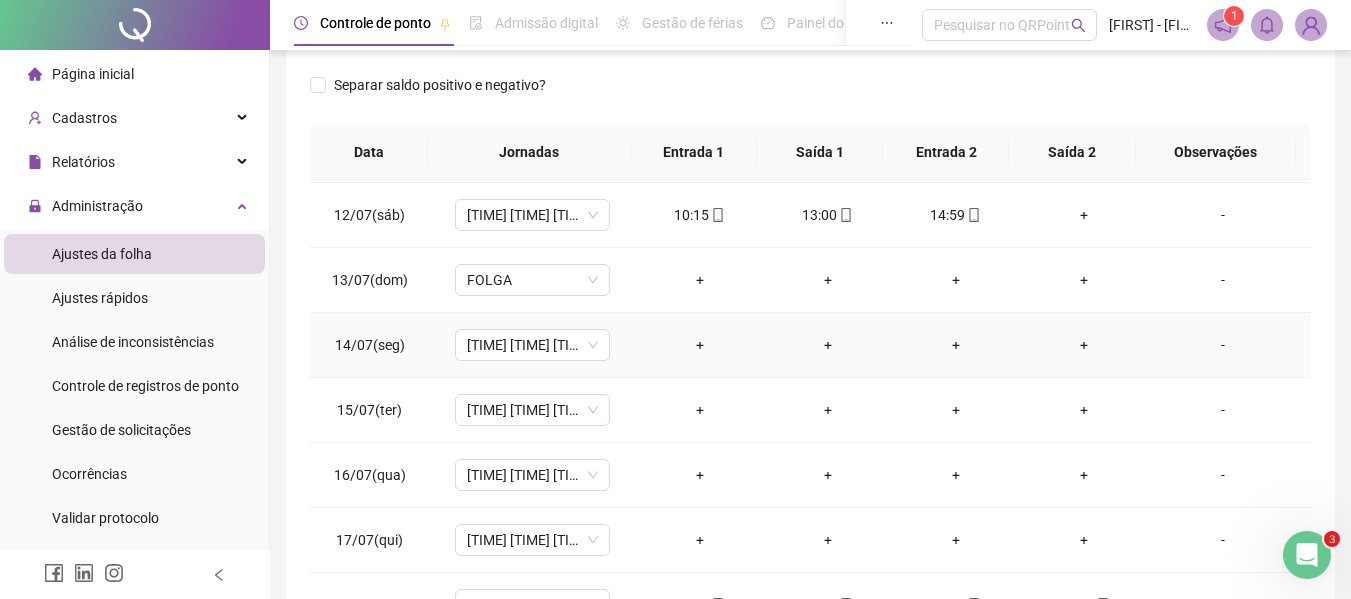 click on "-" at bounding box center (1223, 345) 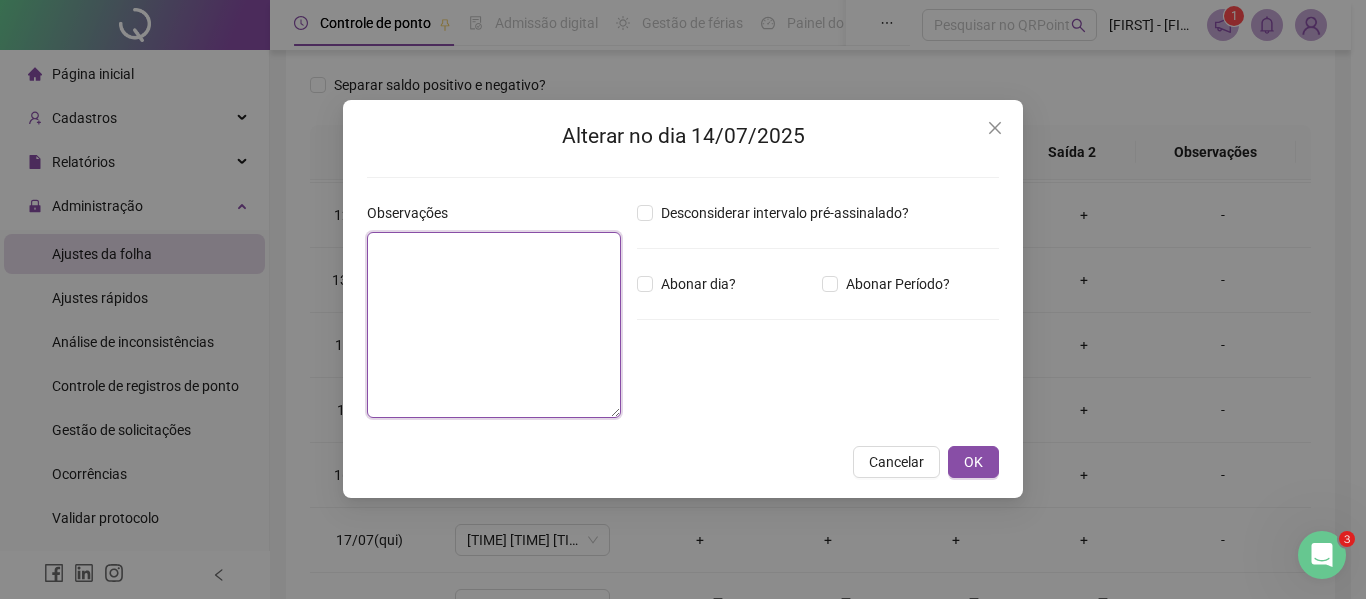 click at bounding box center [494, 325] 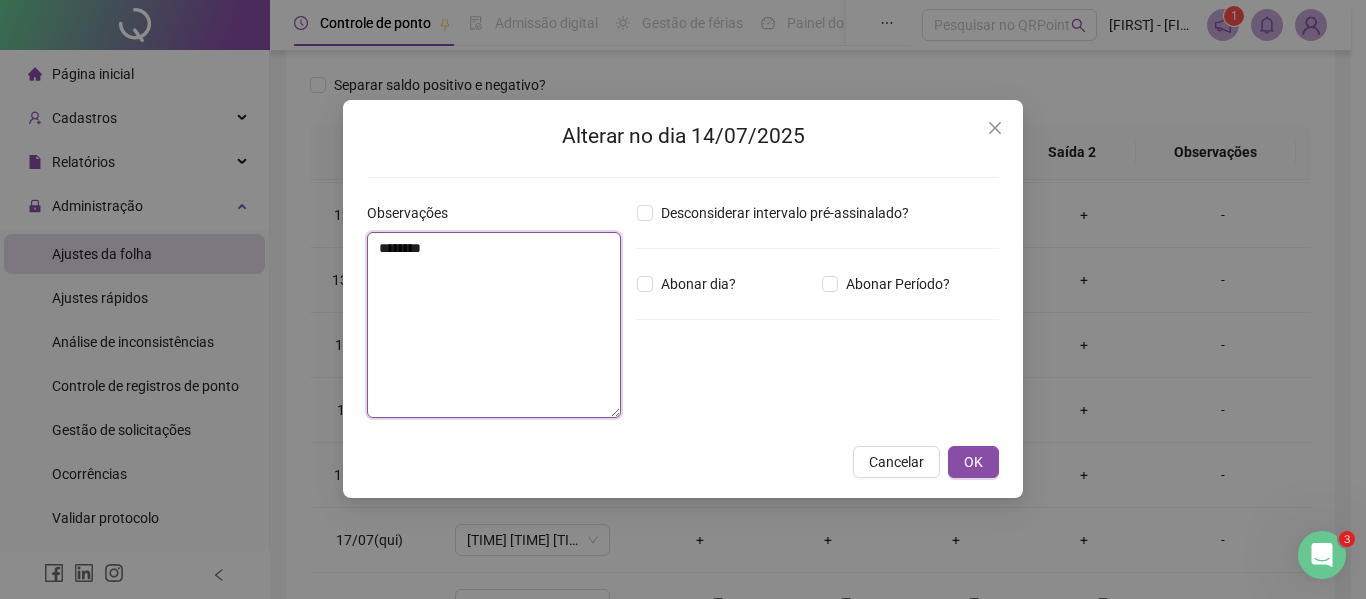 type on "********" 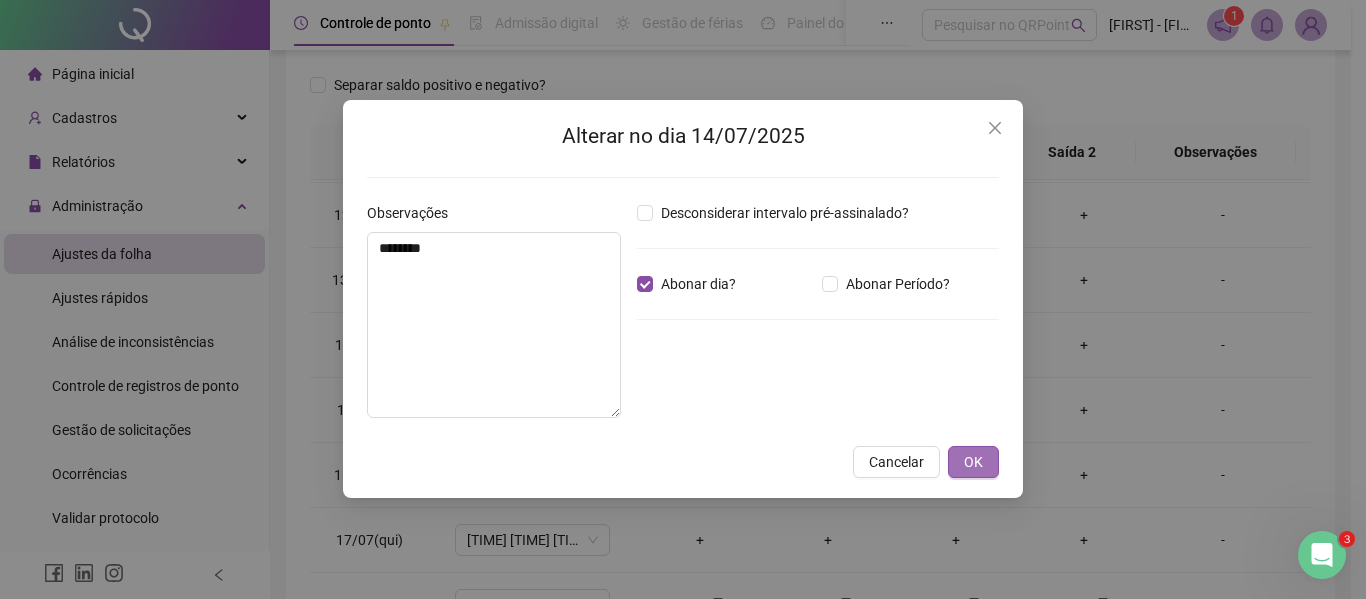 click on "OK" at bounding box center (973, 462) 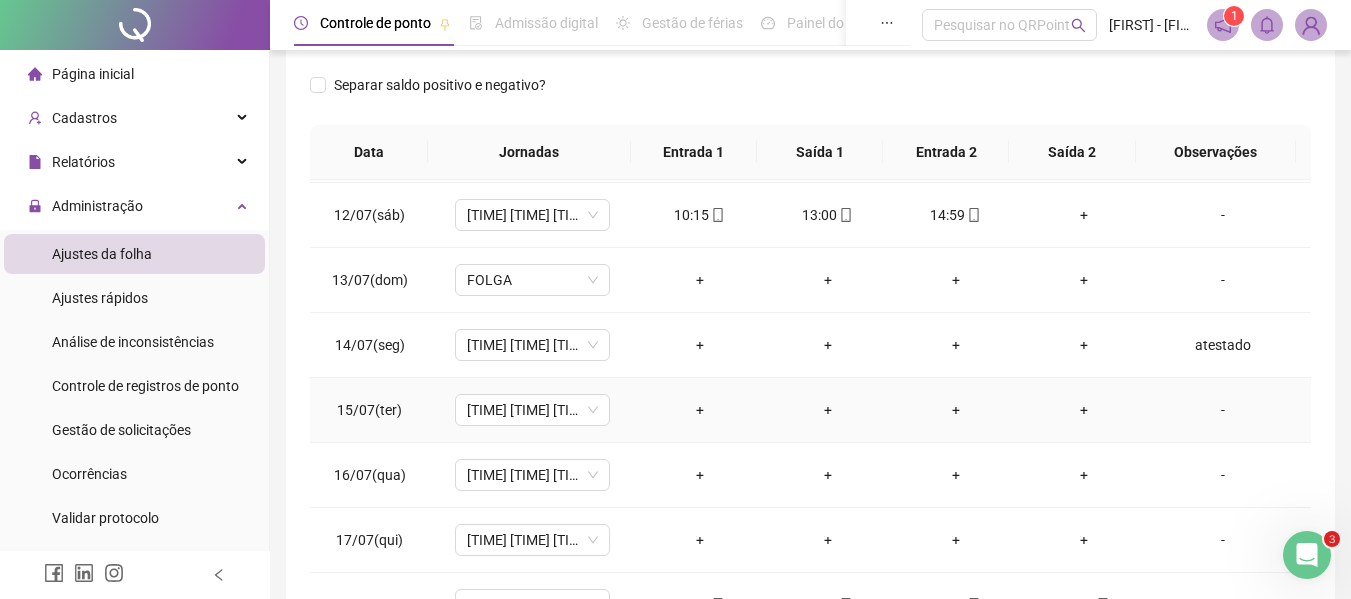 click on "-" at bounding box center (1223, 410) 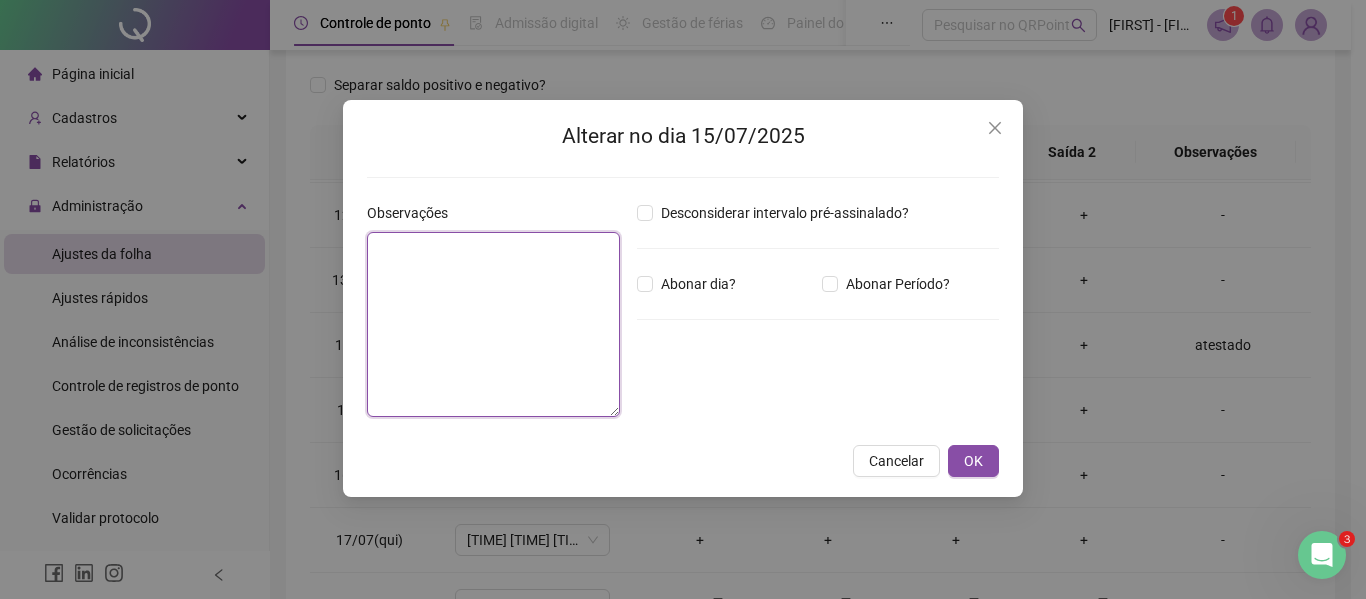 click at bounding box center [493, 324] 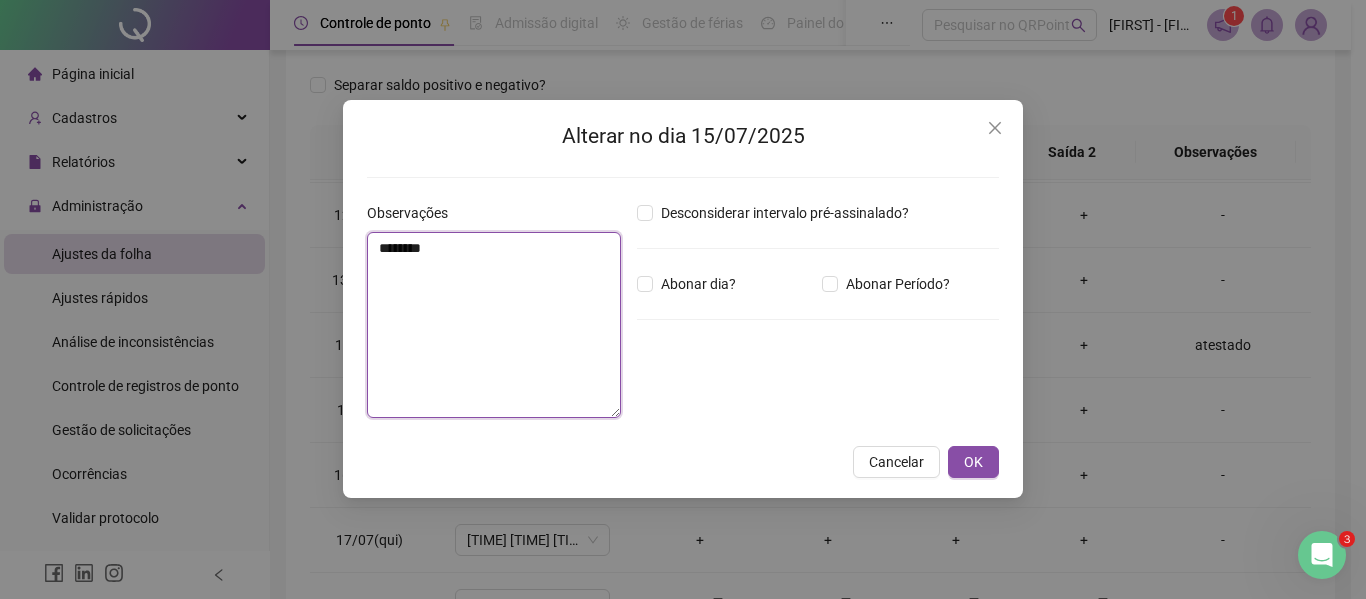 type on "********" 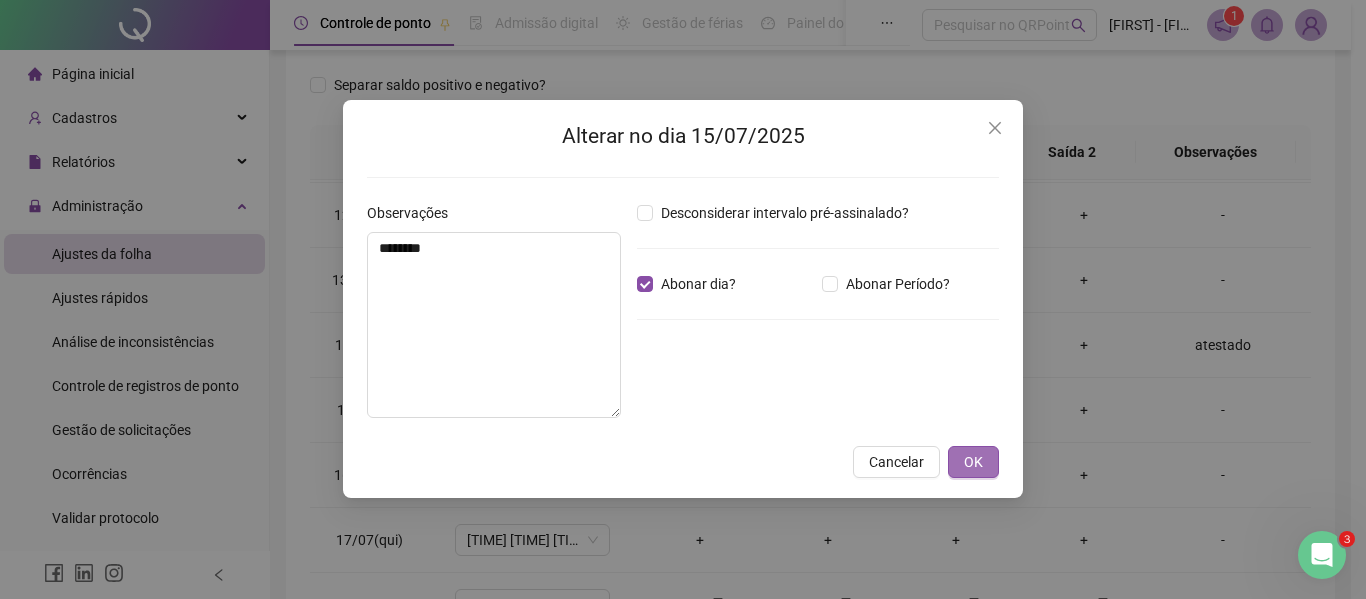 click on "OK" at bounding box center [973, 462] 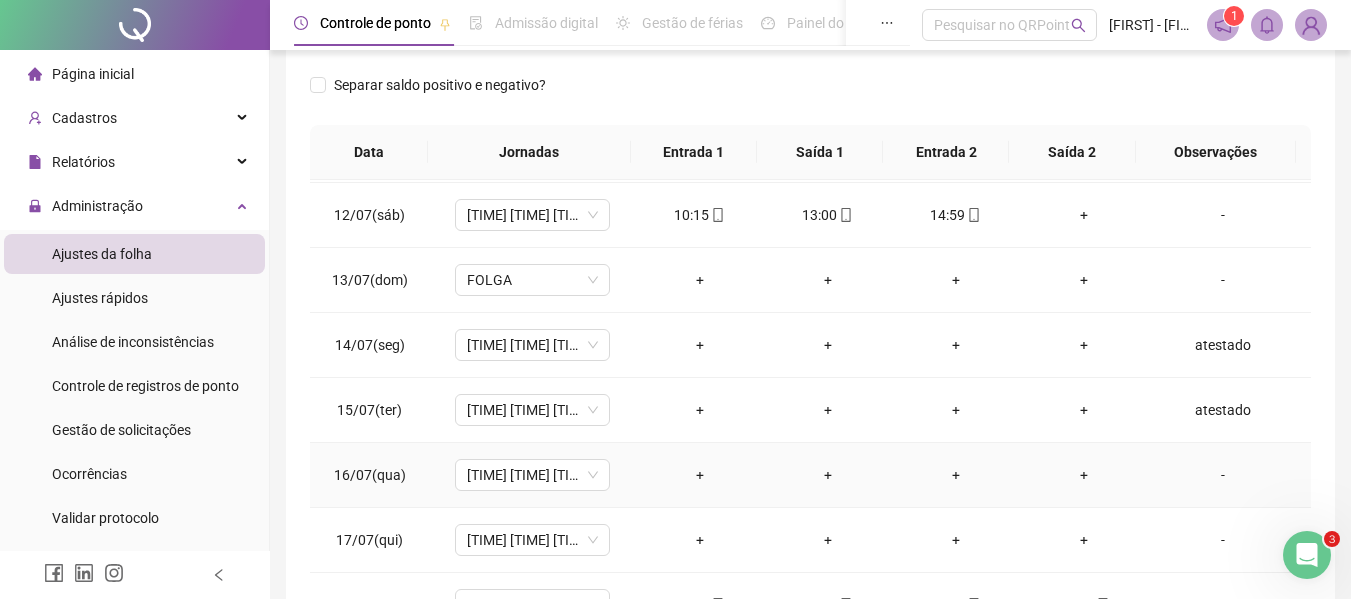 click on "-" at bounding box center (1223, 475) 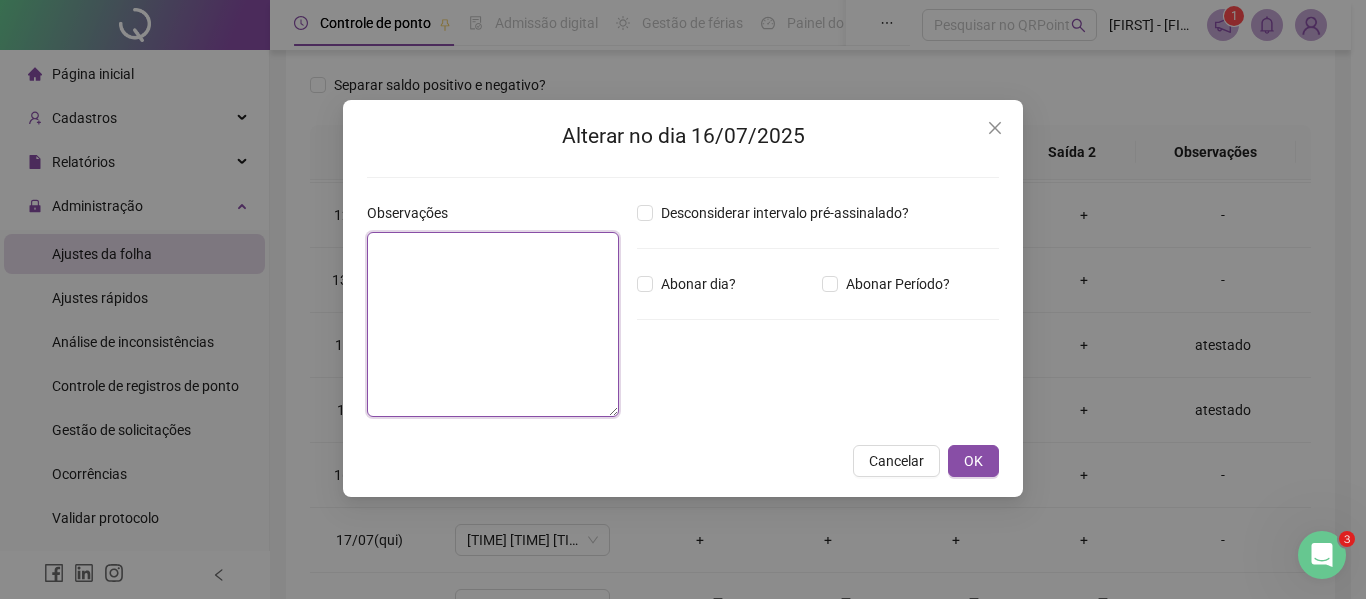 click at bounding box center [493, 324] 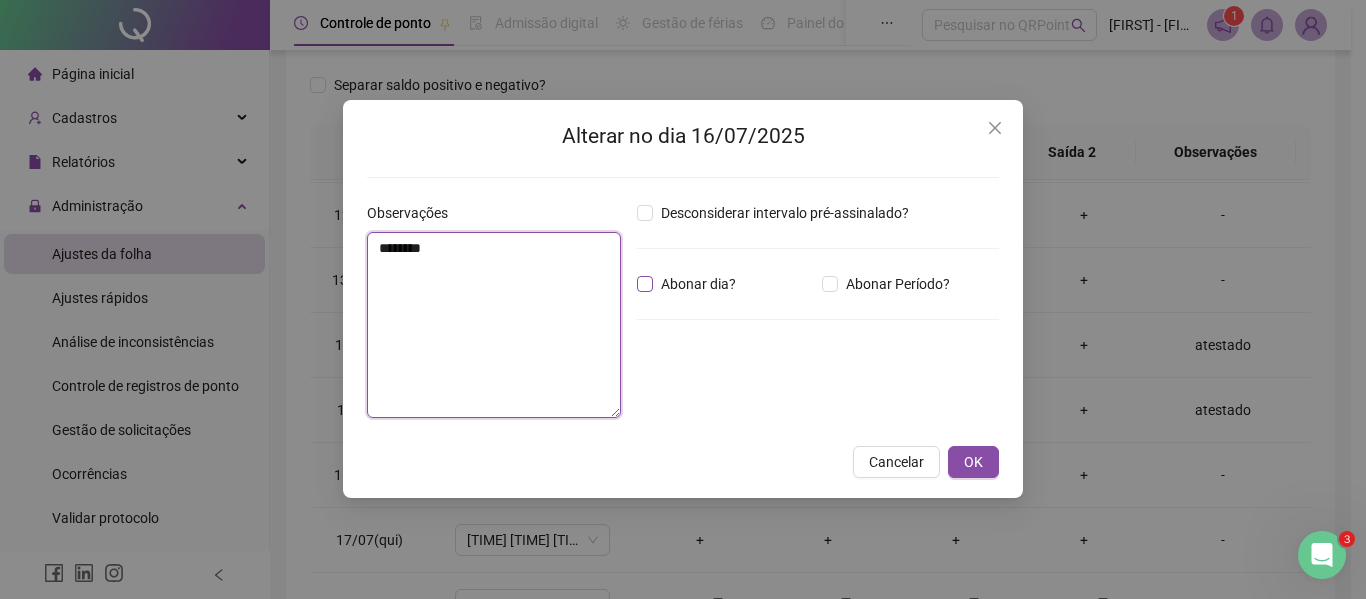 type on "********" 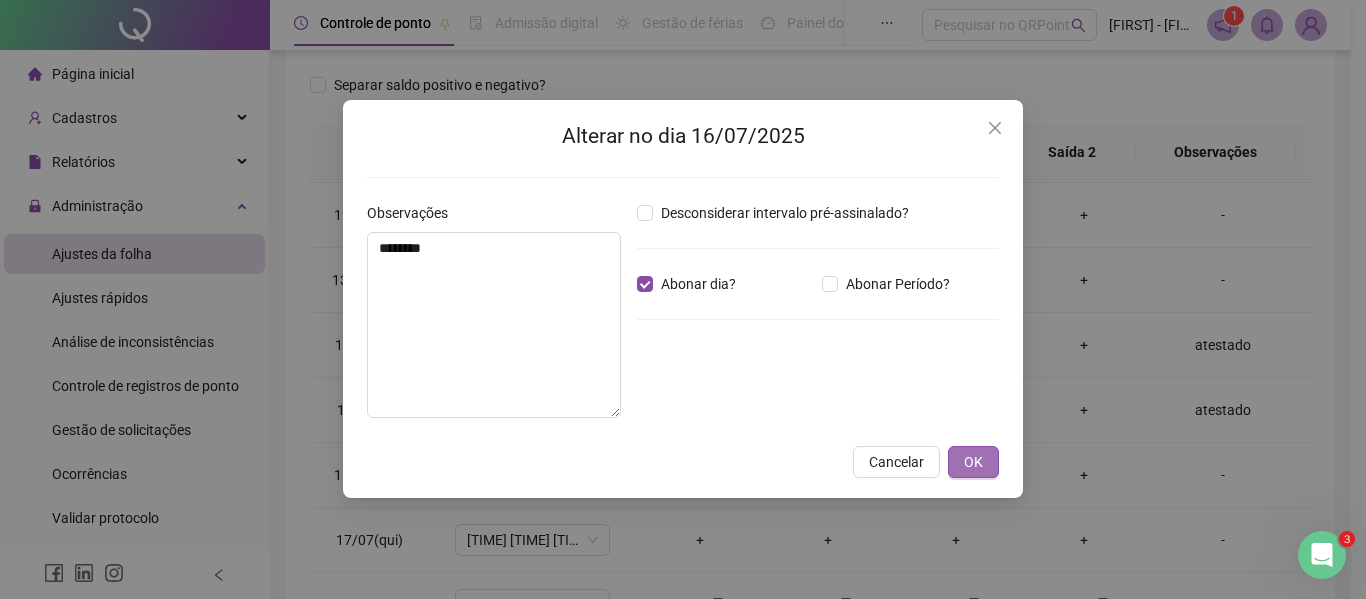 click on "OK" at bounding box center (973, 462) 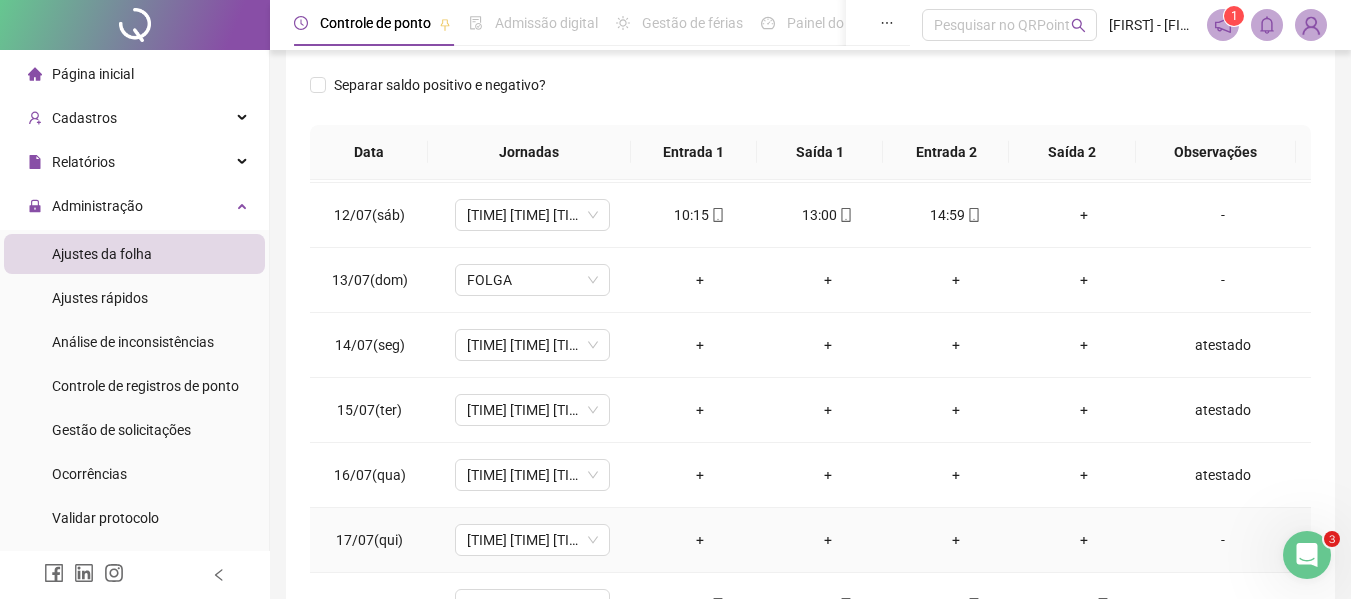 click on "-" at bounding box center [1223, 540] 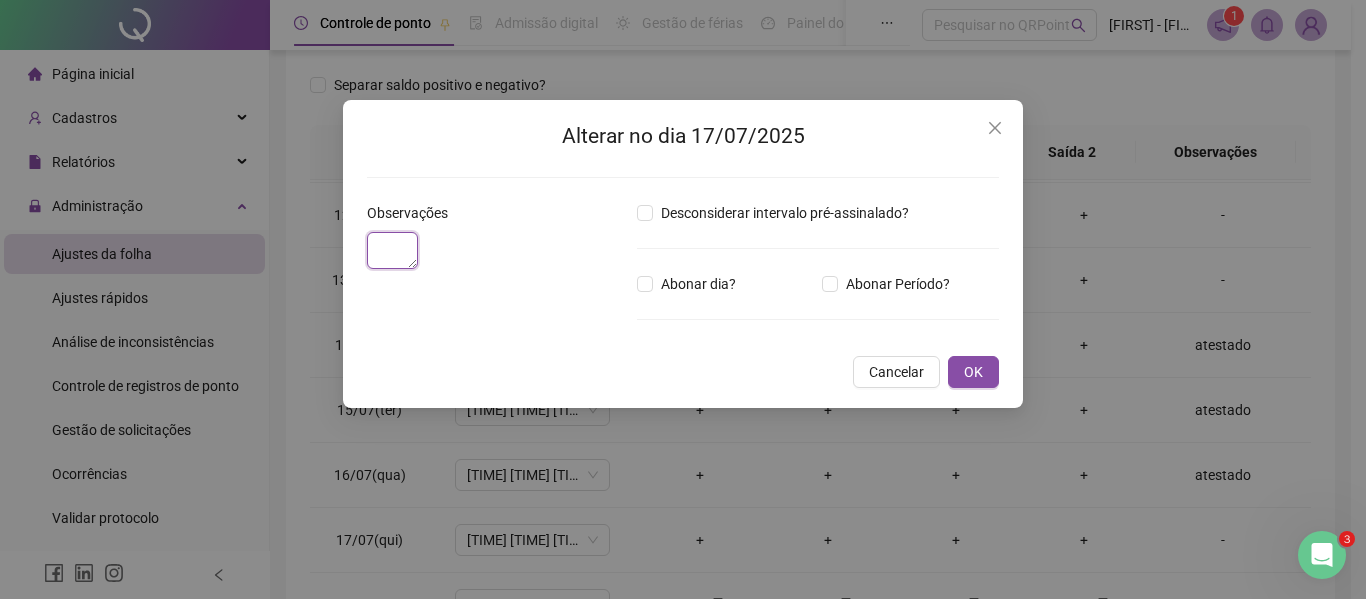 click at bounding box center [392, 250] 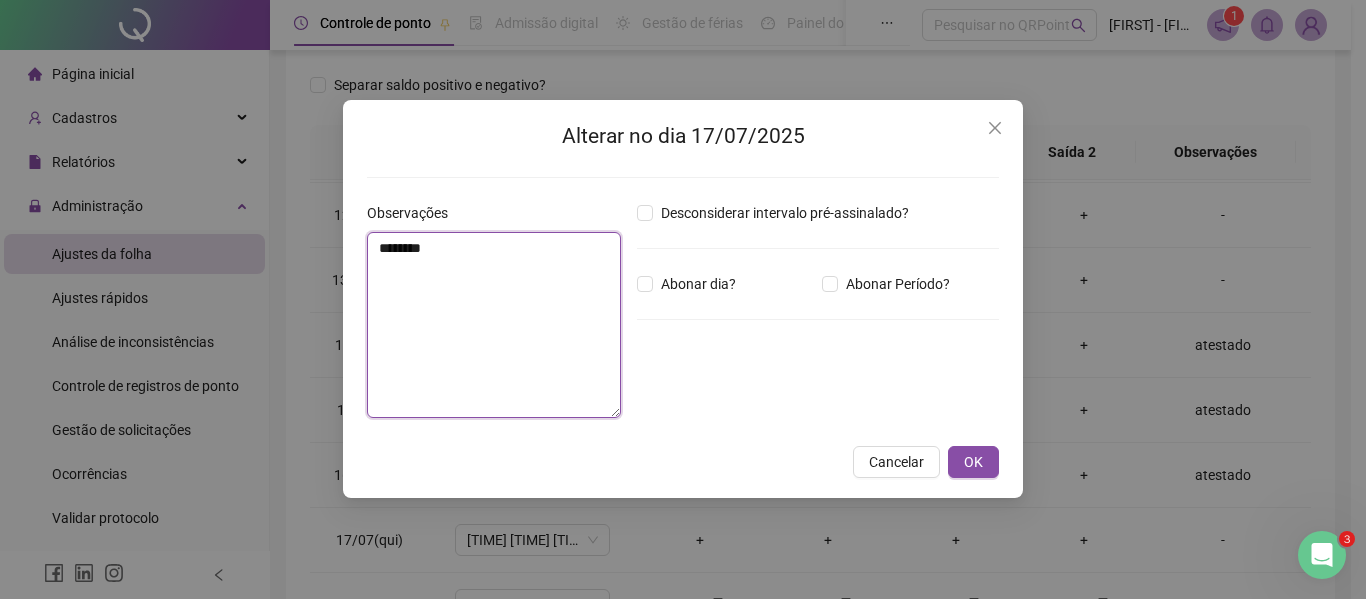 type on "********" 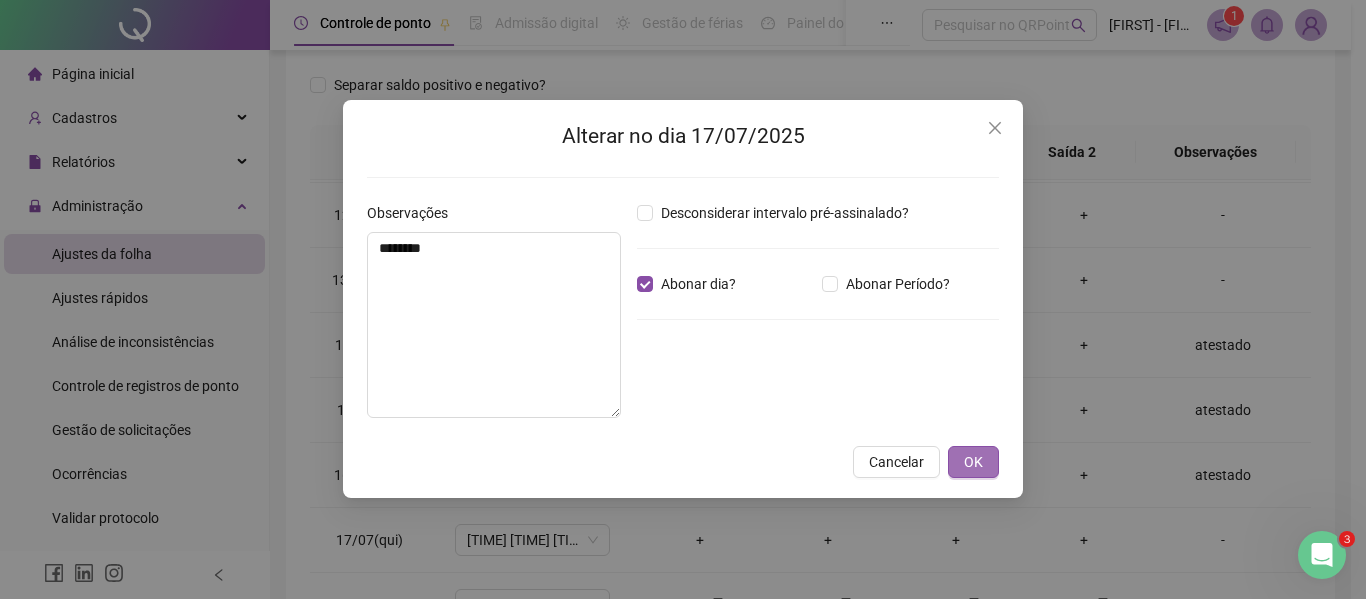 click on "OK" at bounding box center (973, 462) 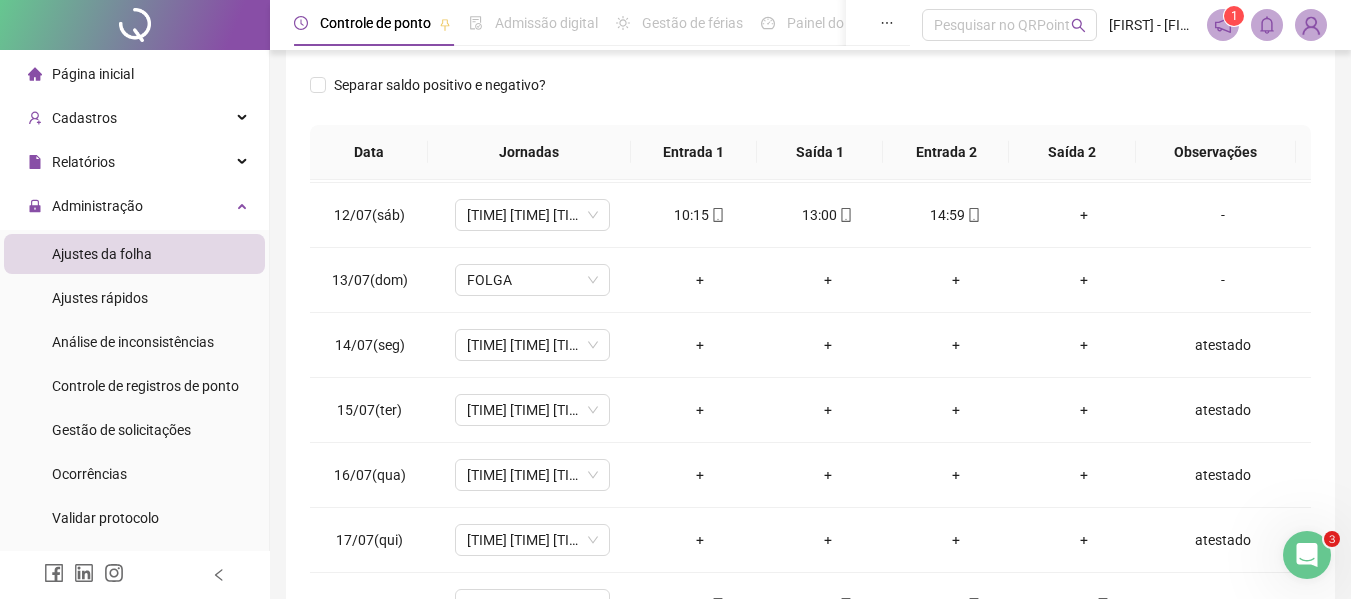 scroll, scrollTop: 408, scrollLeft: 0, axis: vertical 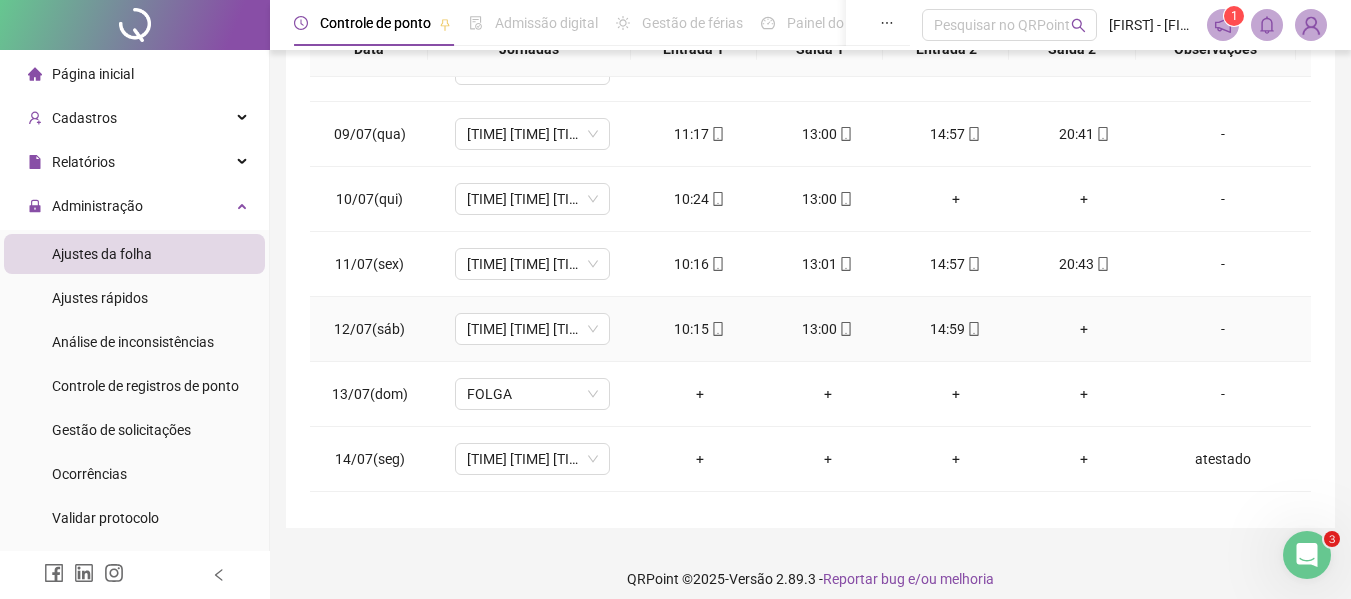 click on "+" at bounding box center [1084, 329] 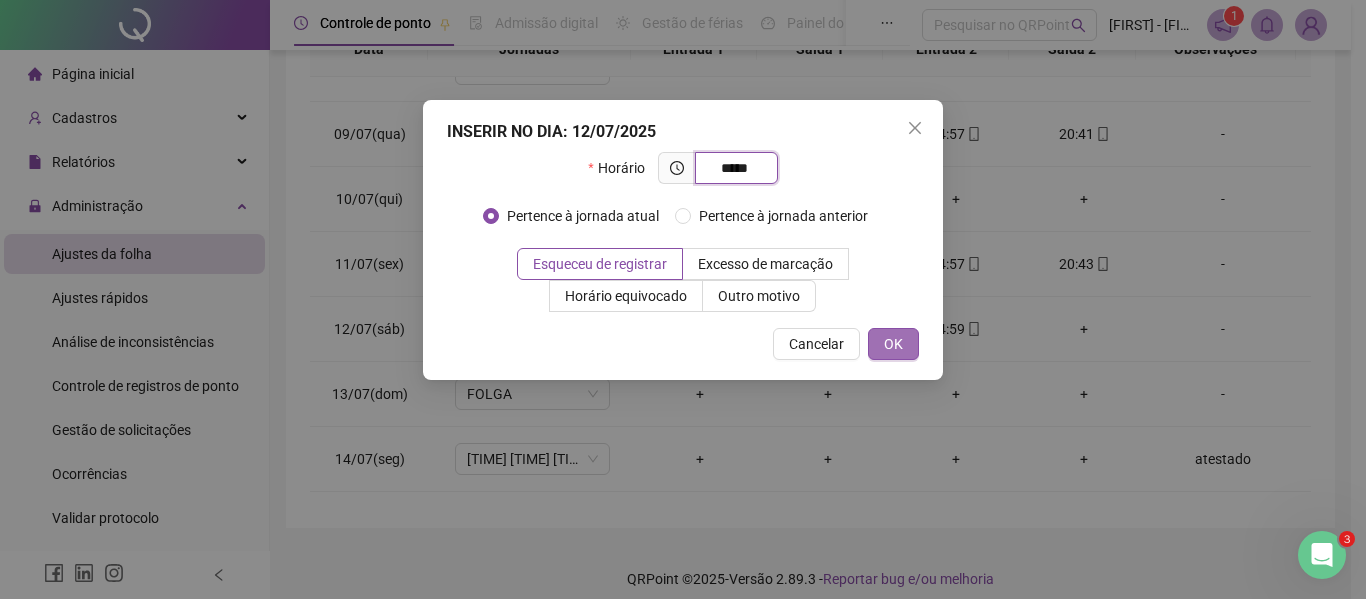 type on "*****" 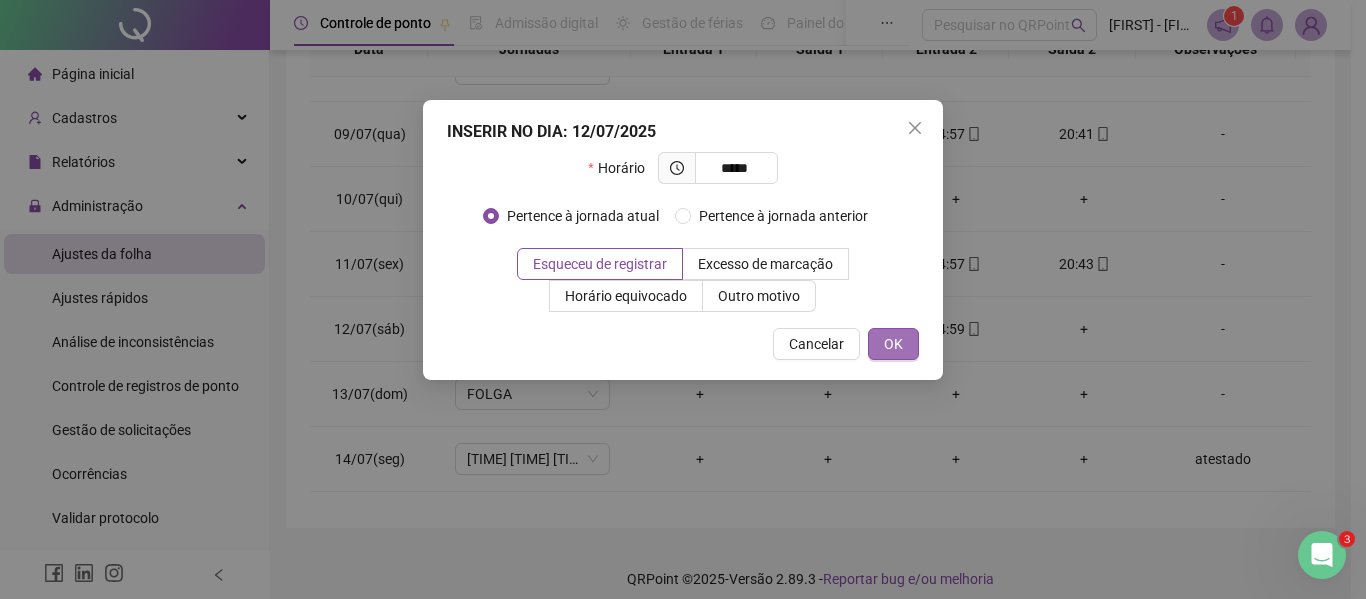 click on "OK" at bounding box center [893, 344] 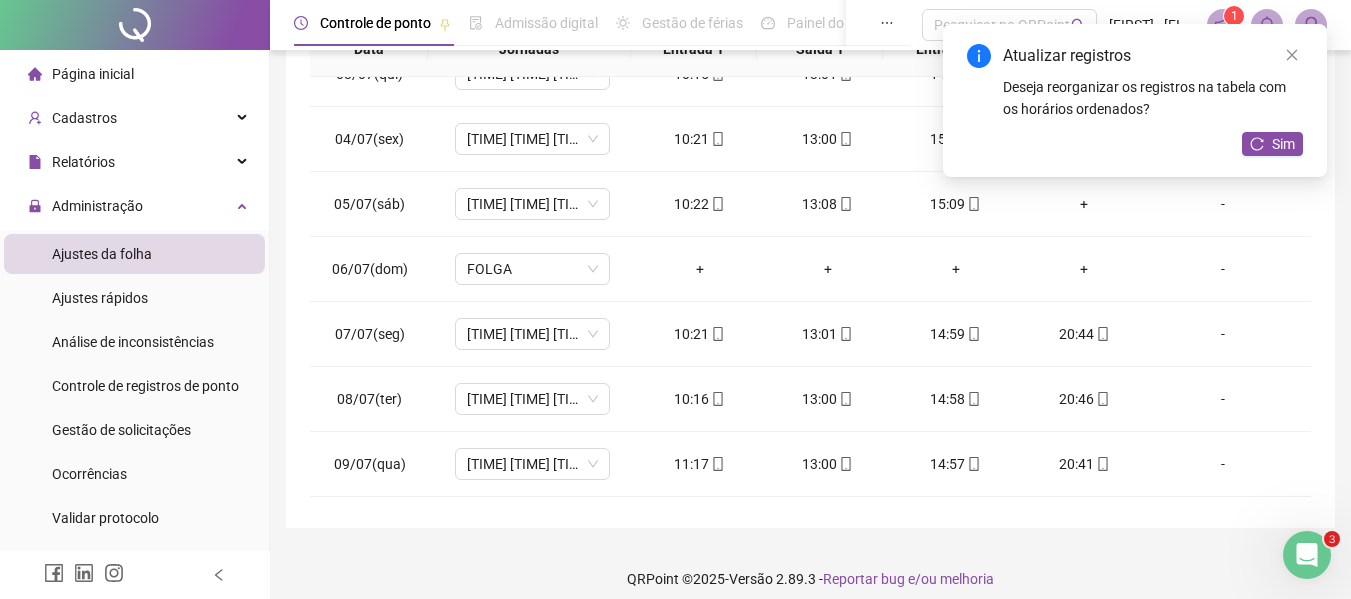 scroll, scrollTop: 82, scrollLeft: 0, axis: vertical 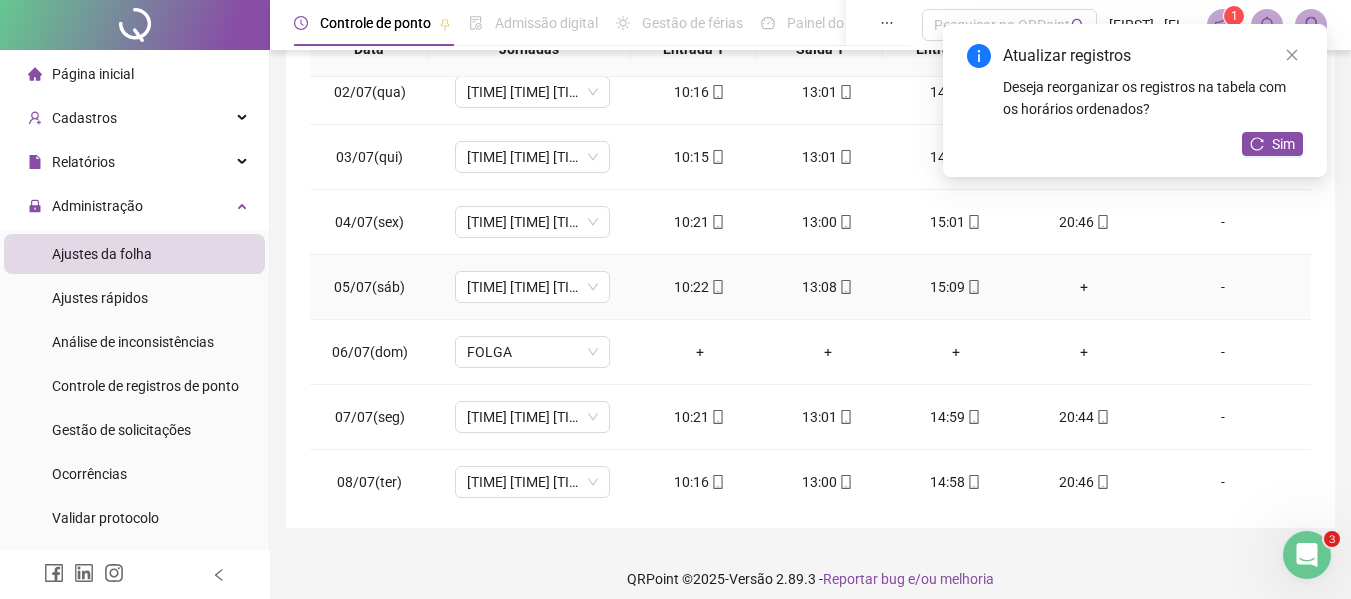 click on "+" at bounding box center (1084, 287) 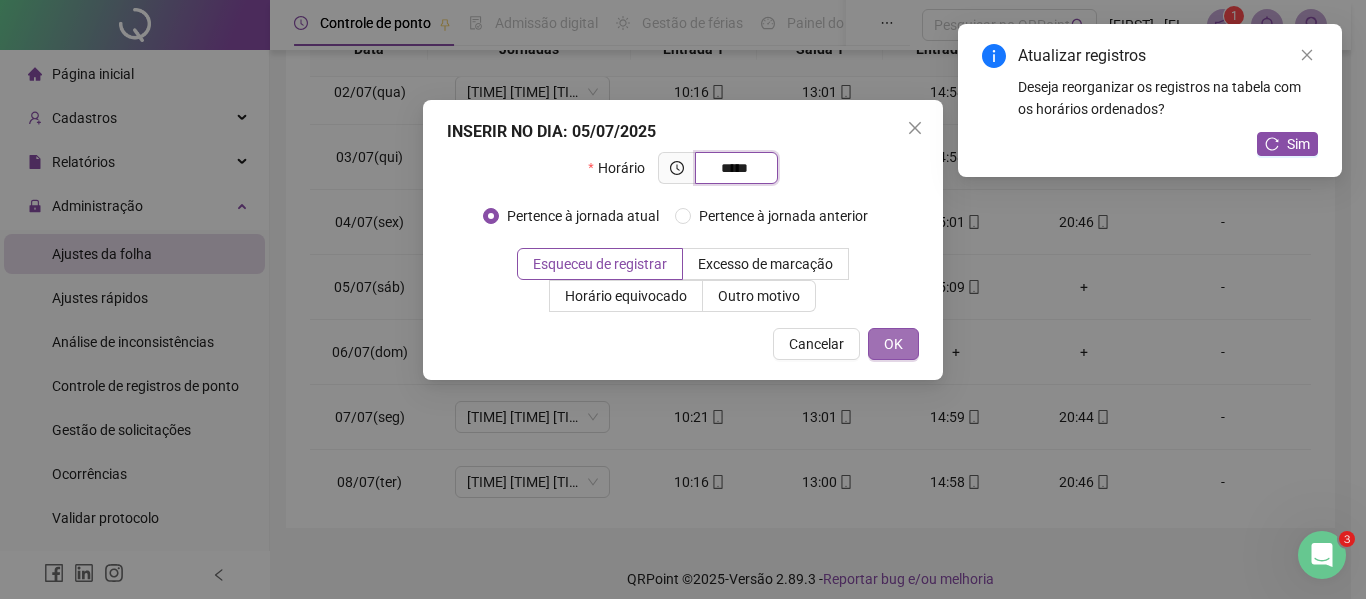 type on "*****" 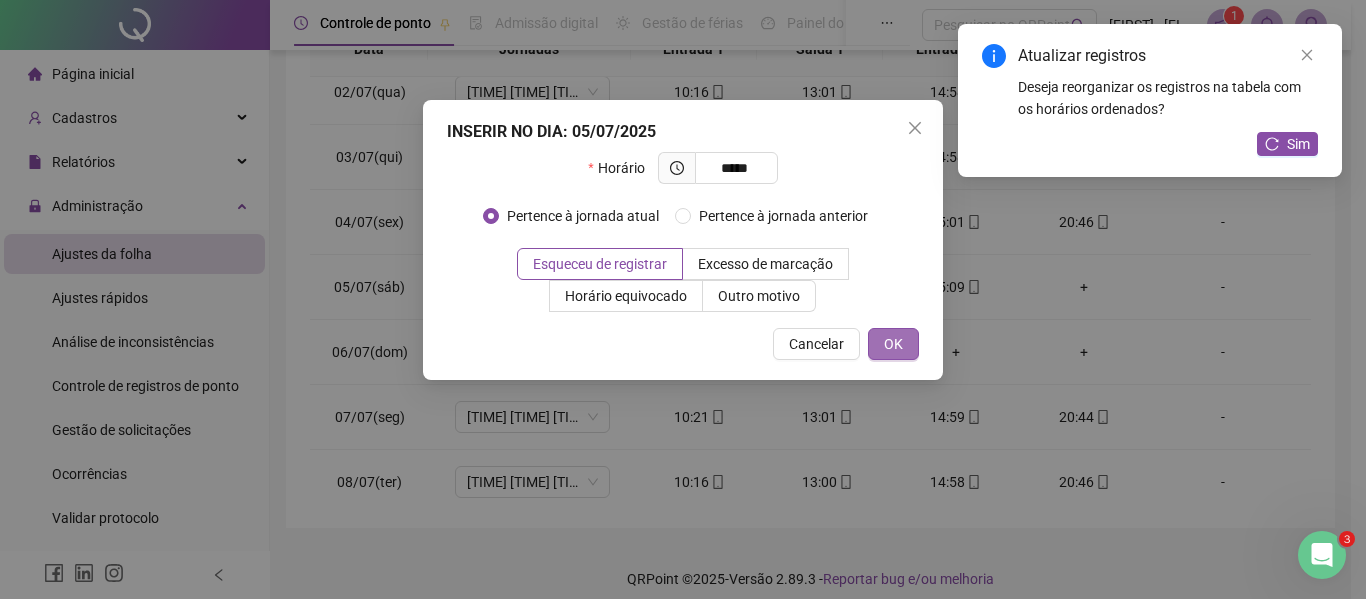 click on "OK" at bounding box center [893, 344] 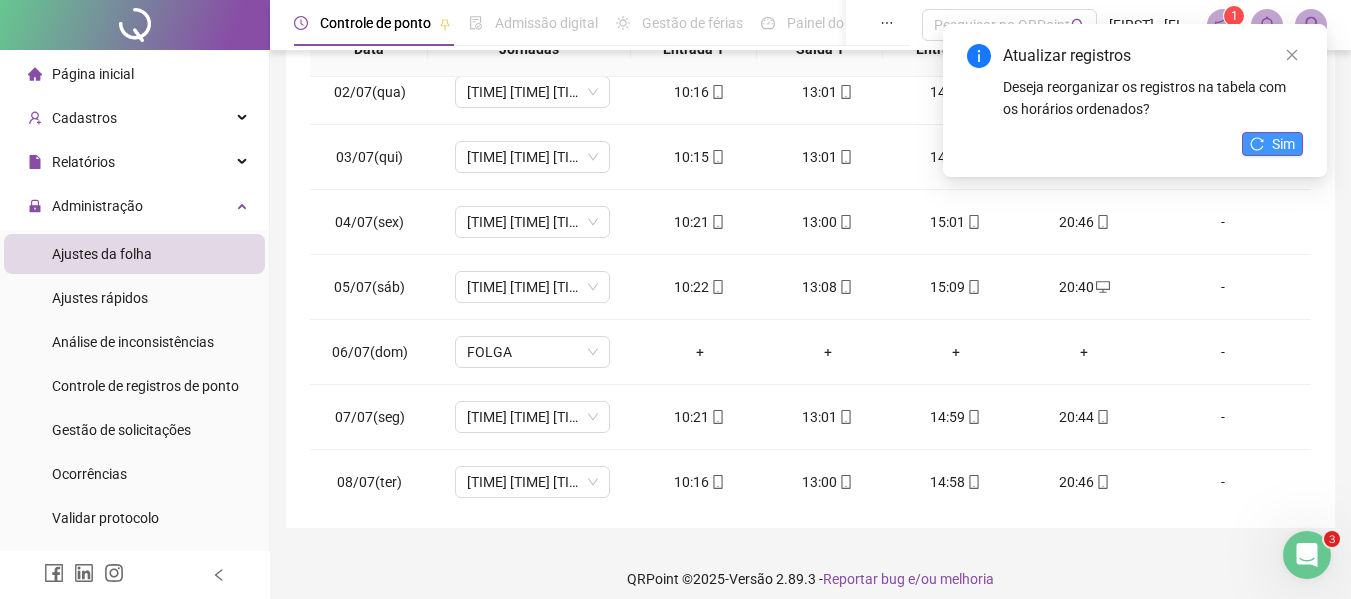 click on "Sim" at bounding box center [1283, 144] 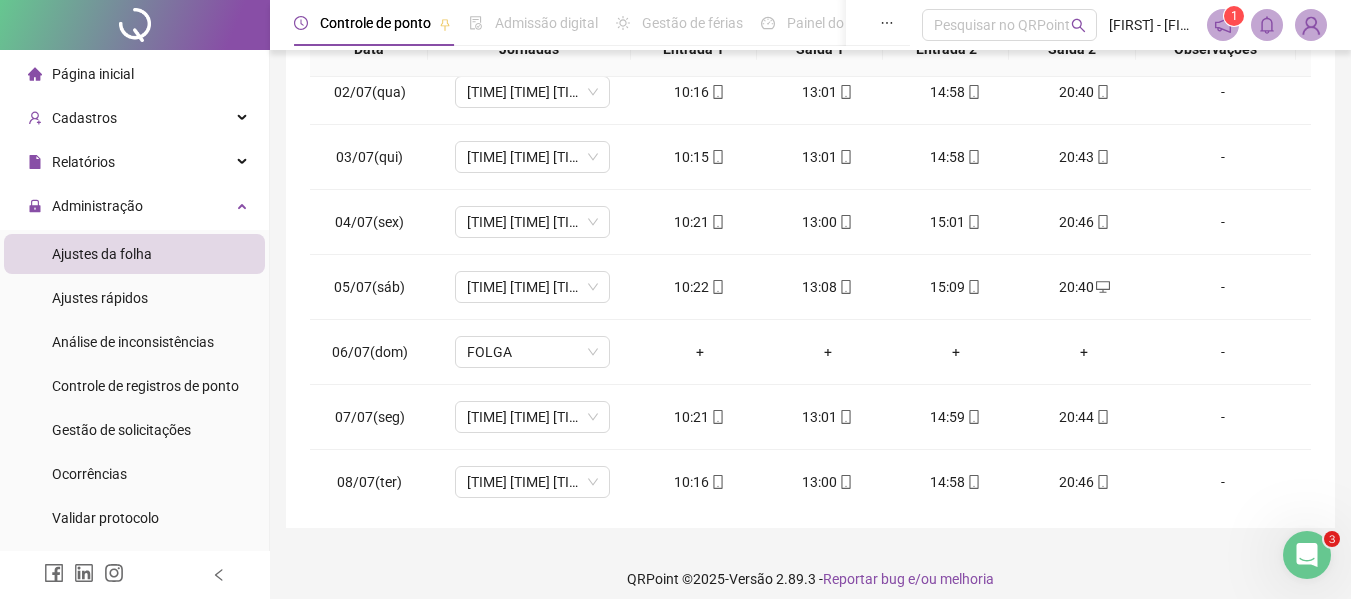 scroll, scrollTop: 0, scrollLeft: 0, axis: both 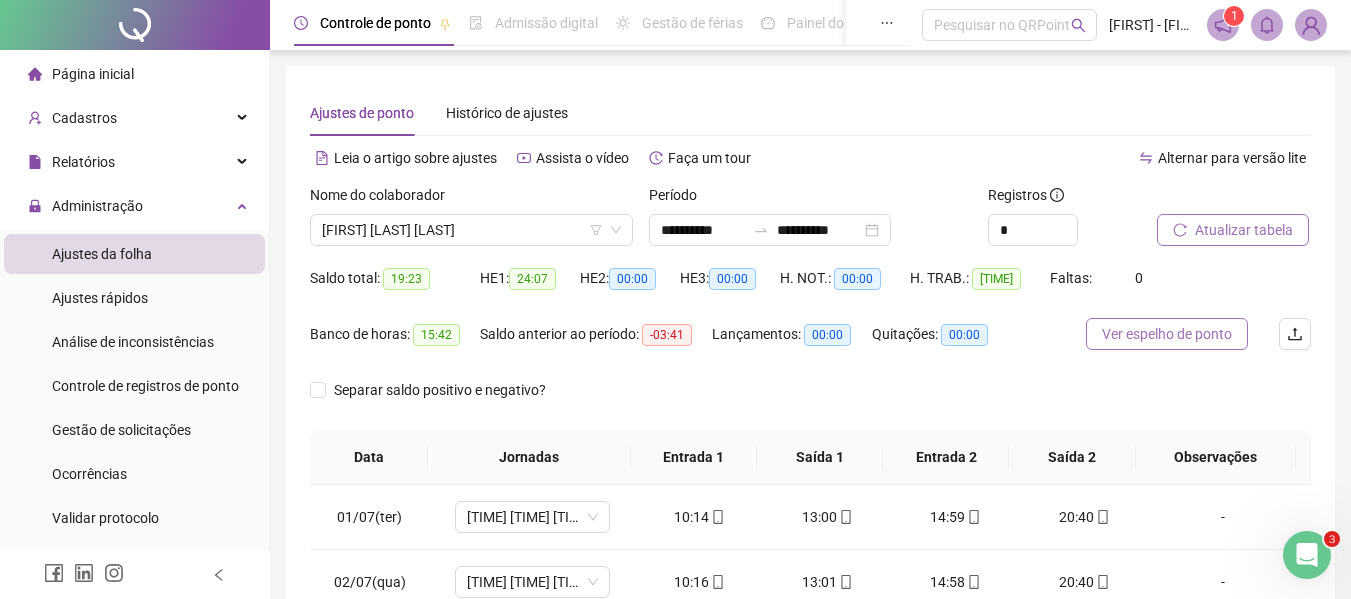 click on "Ver espelho de ponto" at bounding box center (1167, 334) 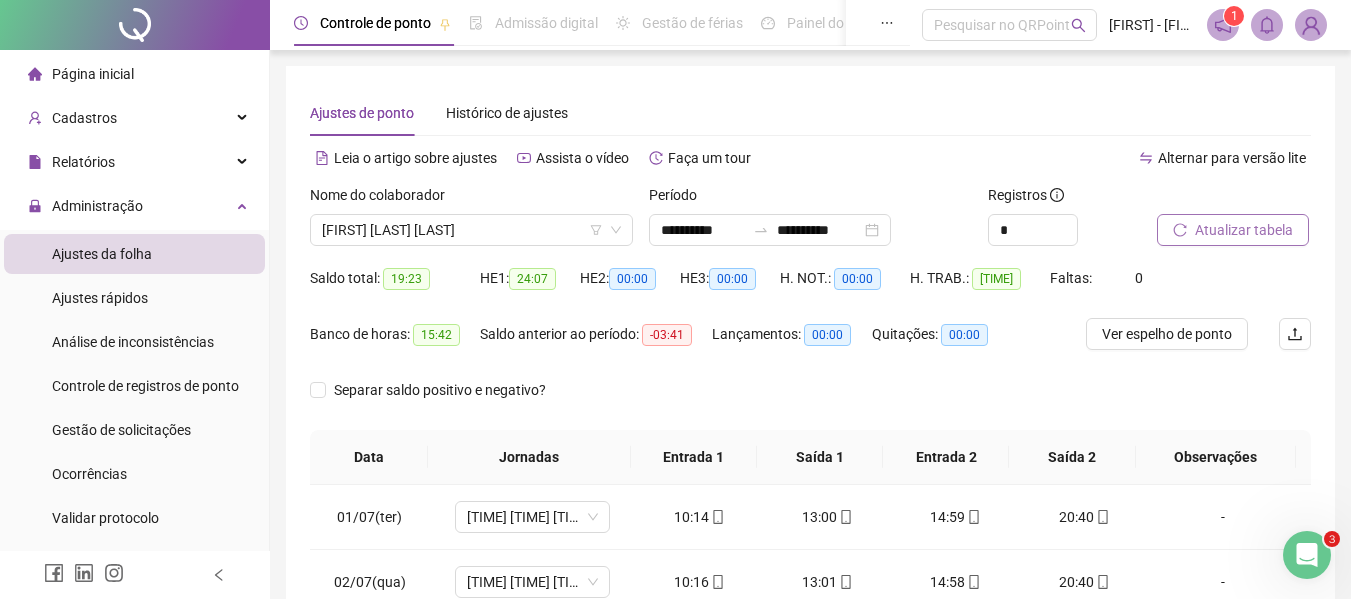 click at bounding box center (1311, 25) 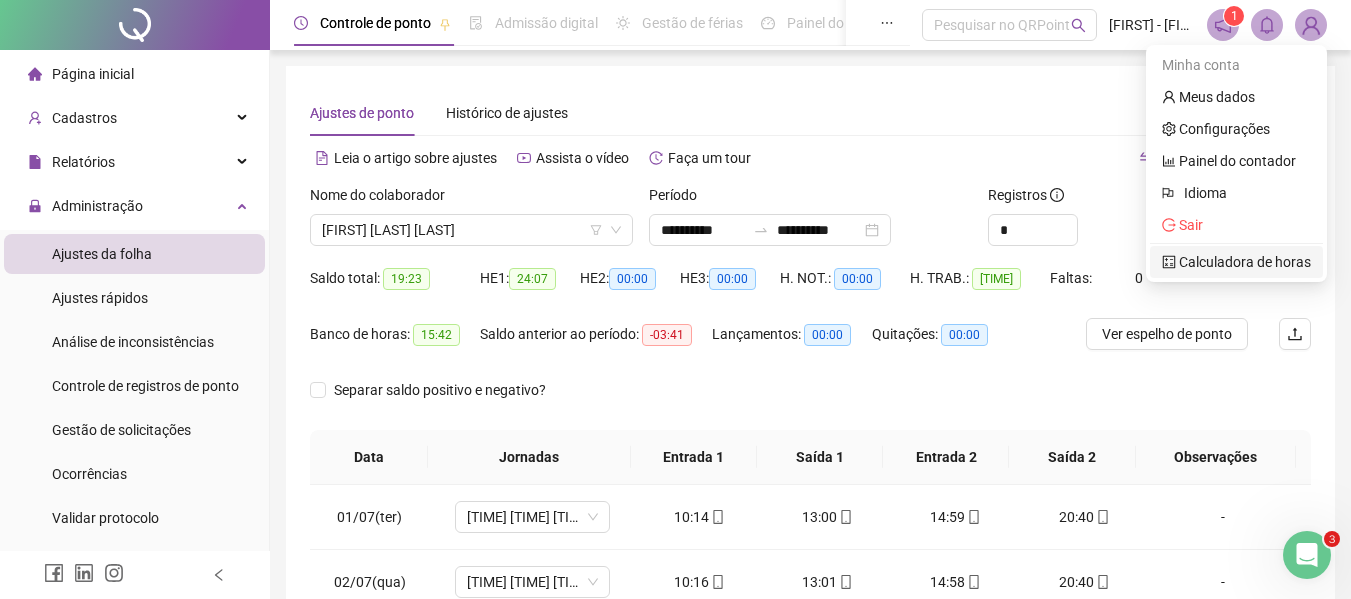click on "Calculadora de horas" at bounding box center (1236, 262) 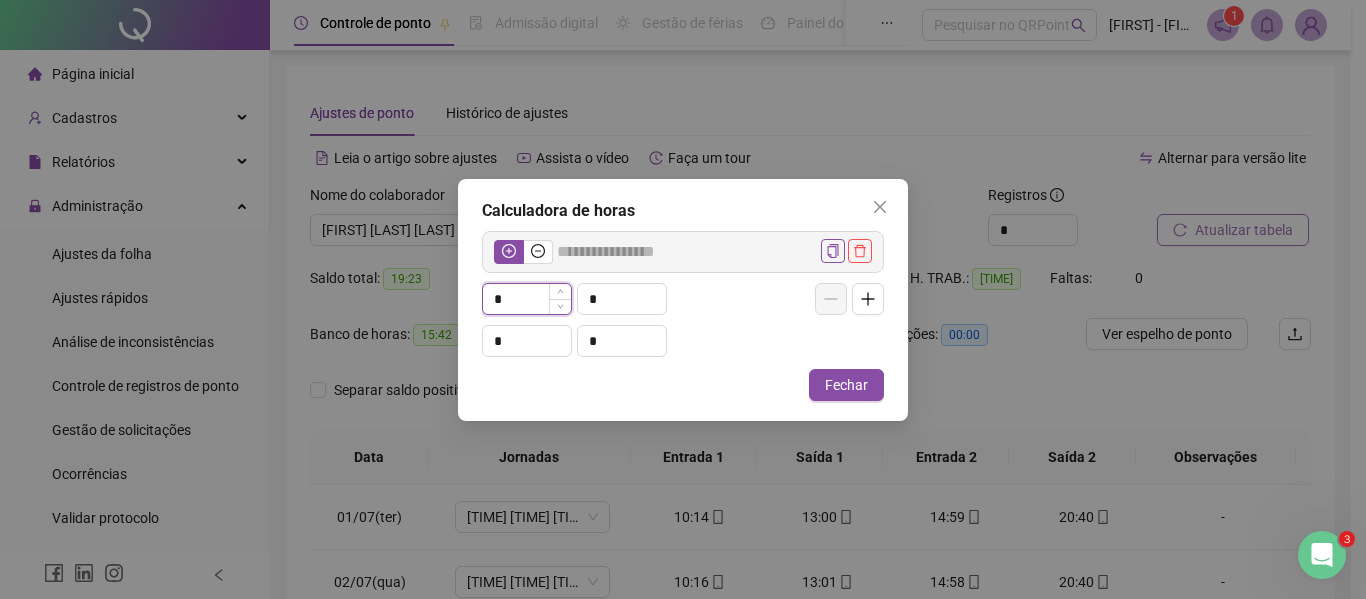 click on "*" at bounding box center [527, 299] 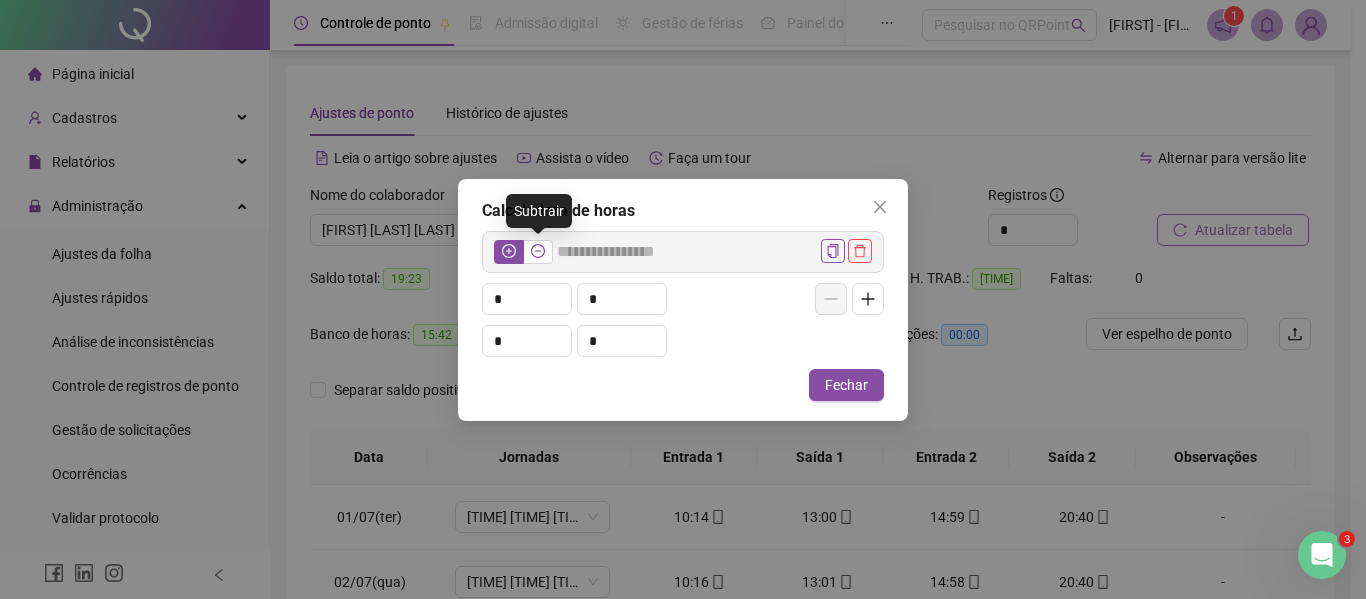 click 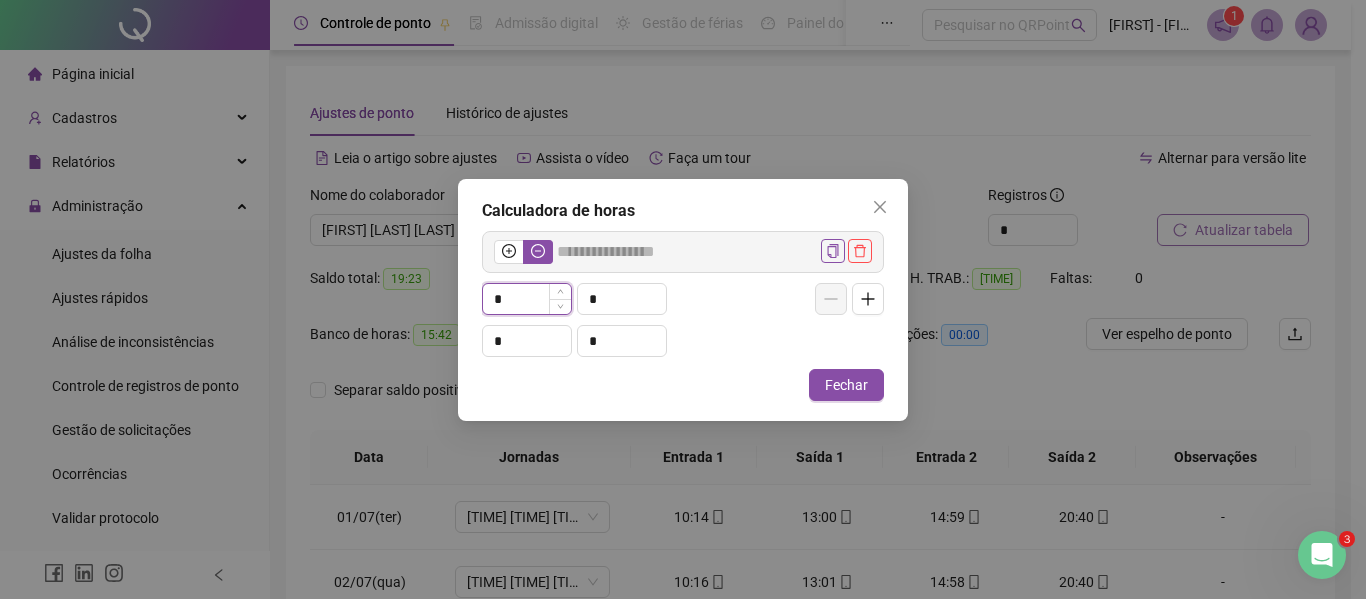 click on "*" at bounding box center [527, 299] 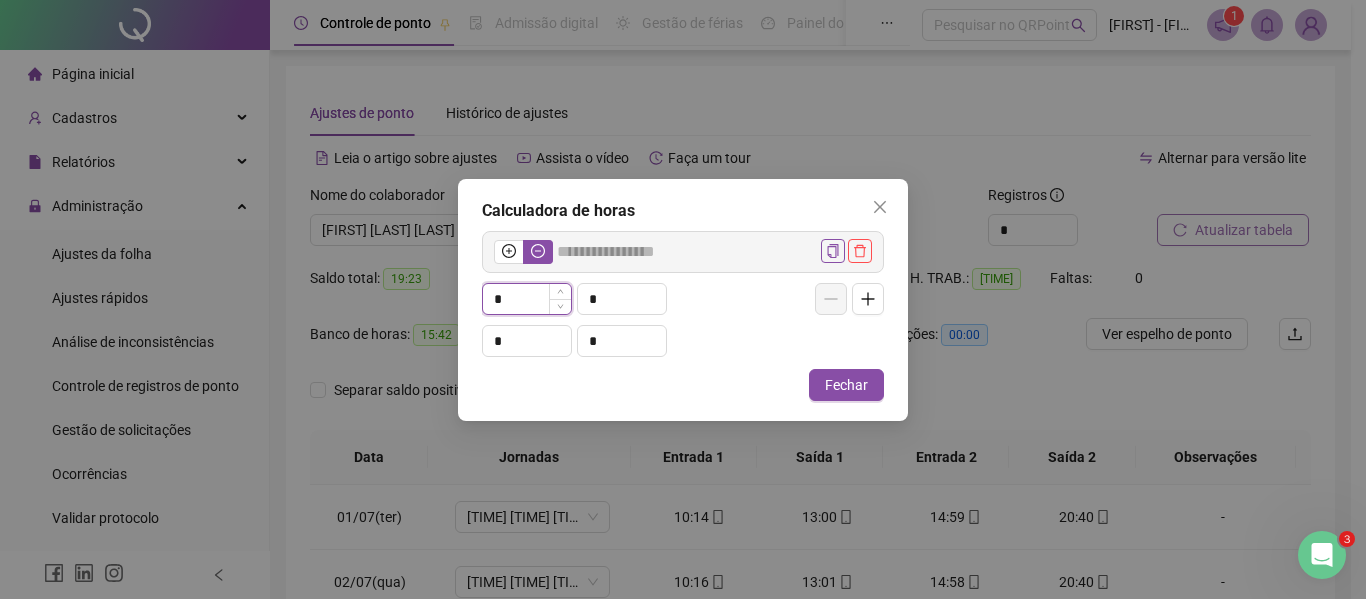type on "*****" 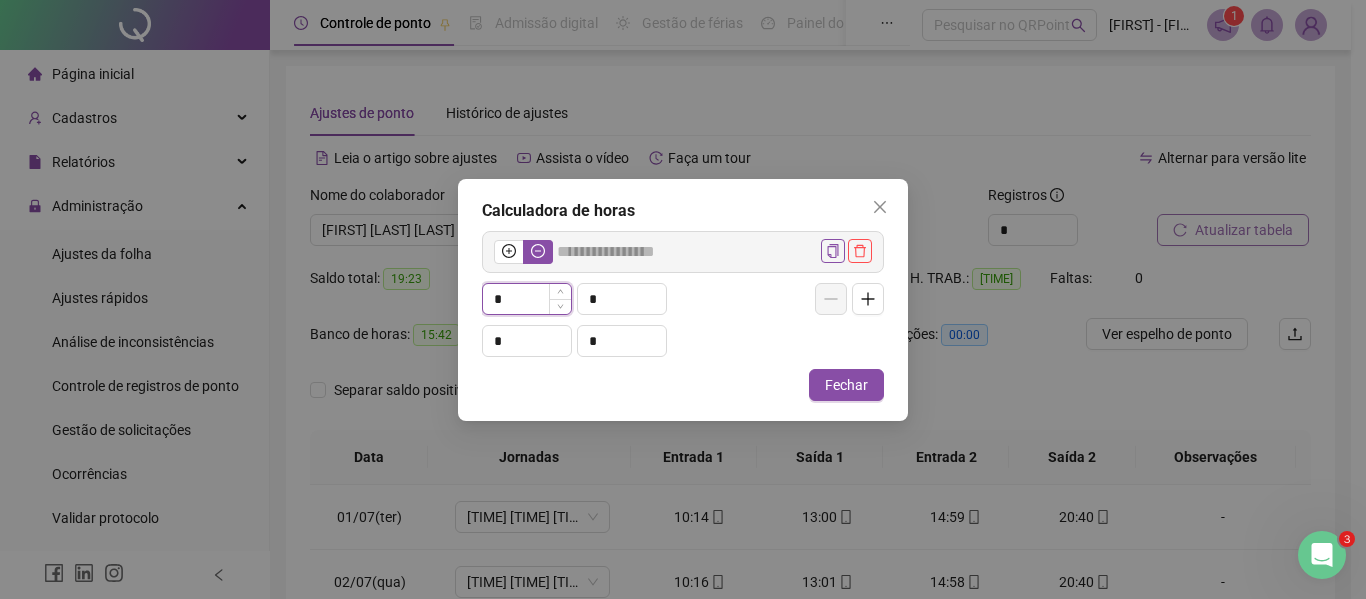 type on "**" 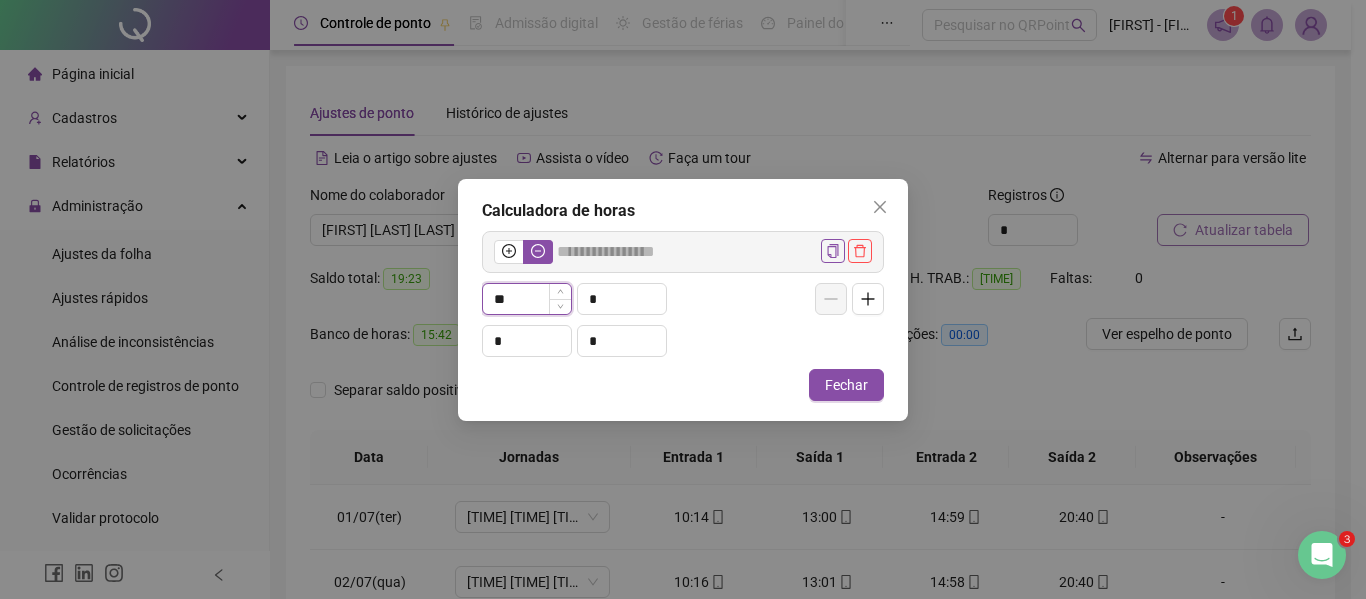 type on "*****" 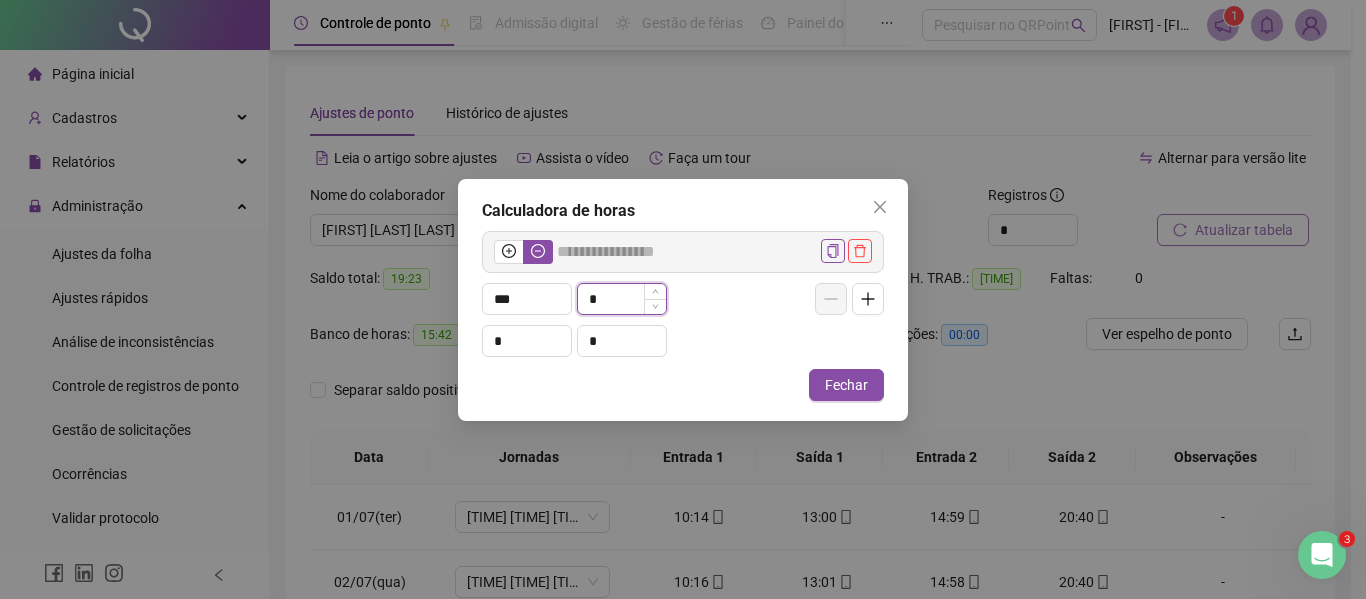 type on "**" 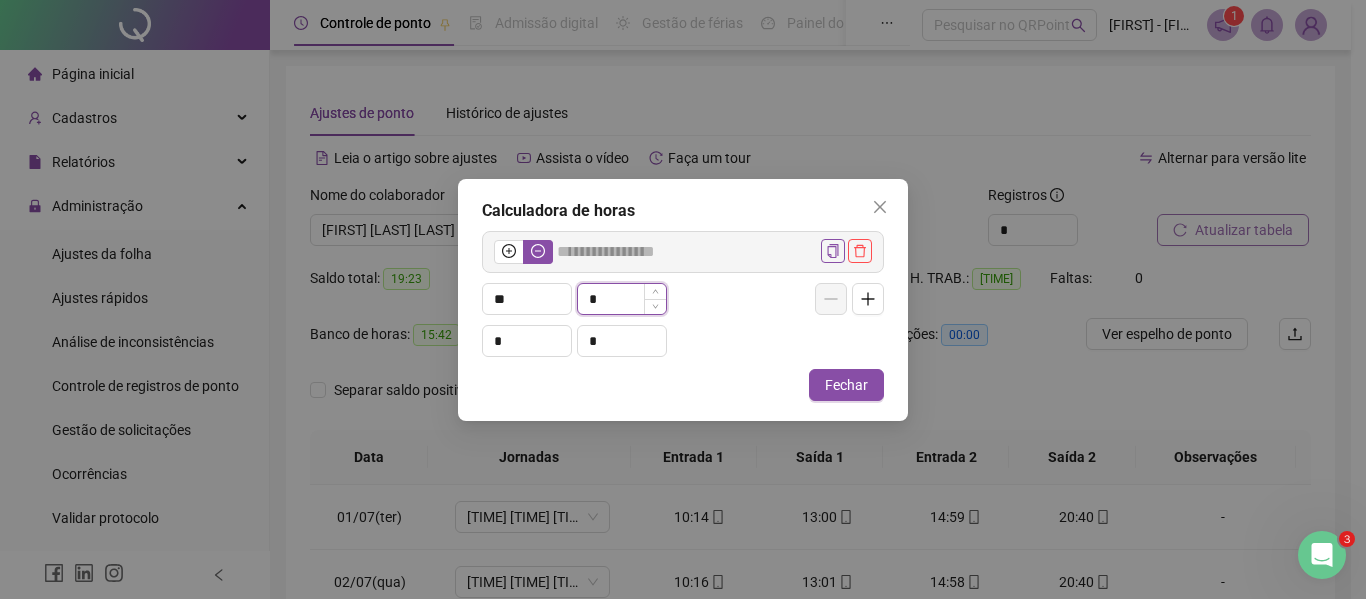 click on "*" at bounding box center [622, 299] 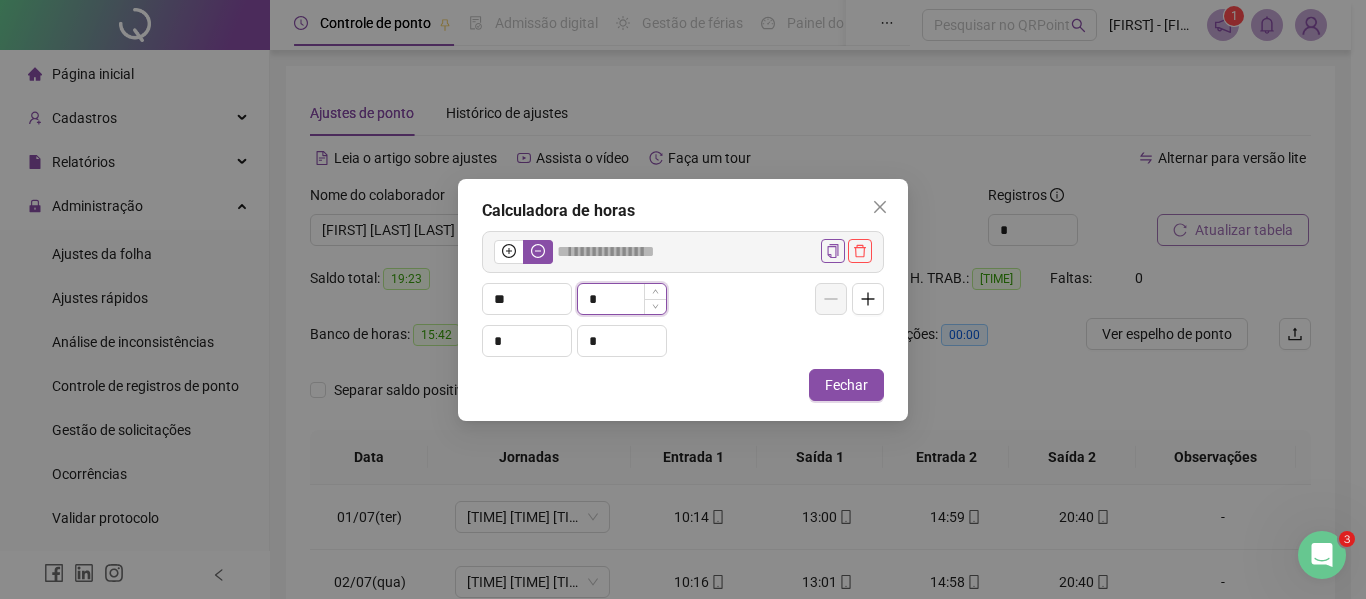 type on "**" 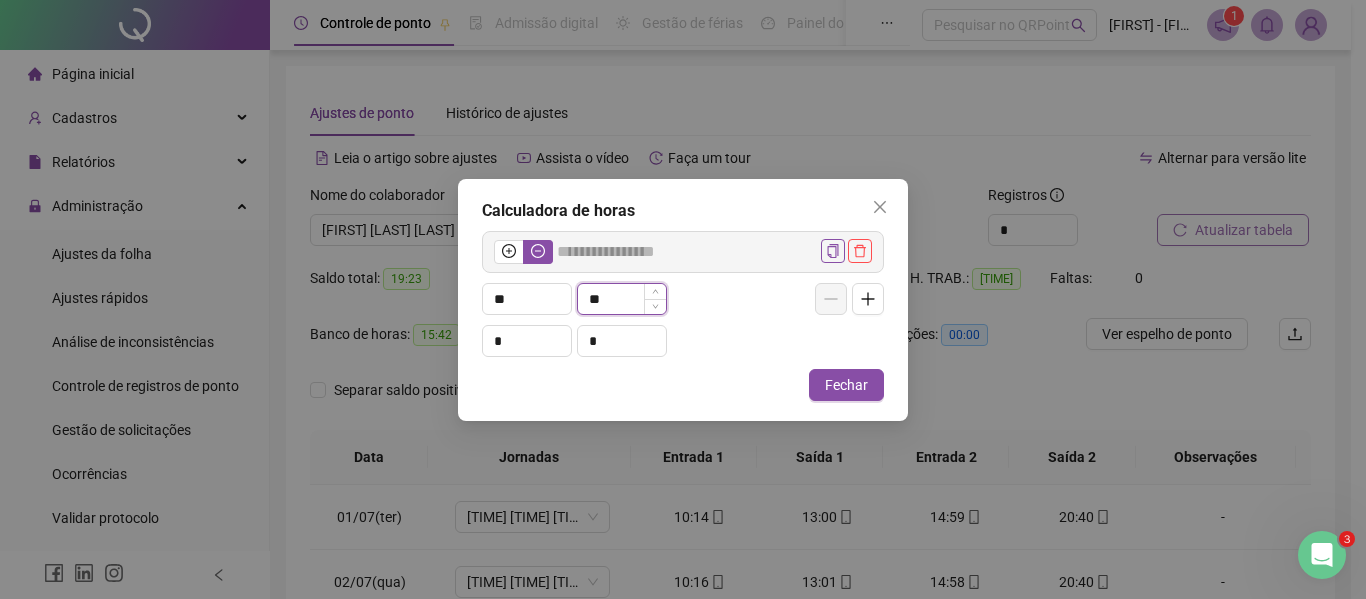 type on "*****" 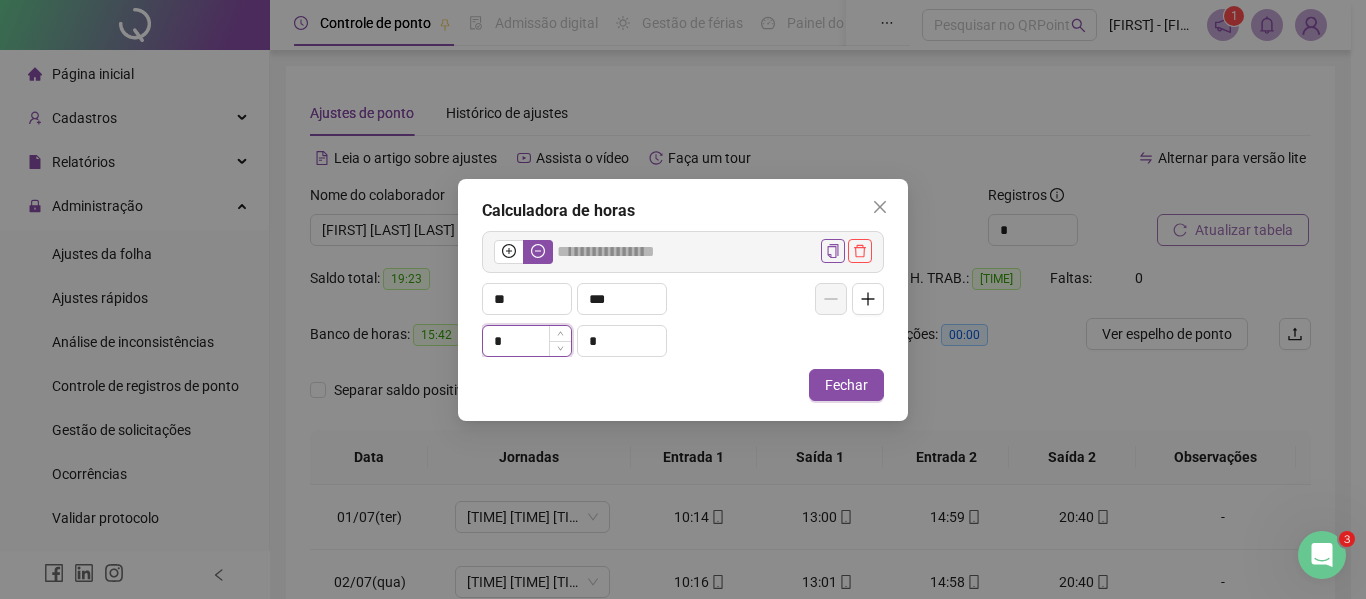 type on "*" 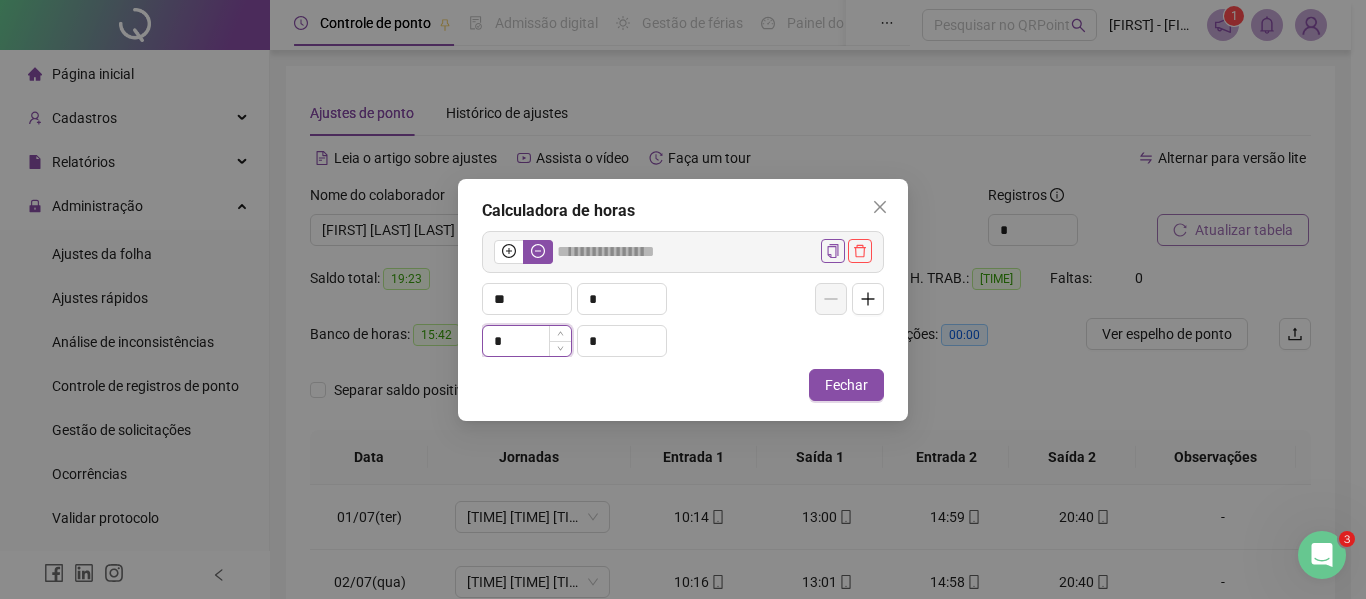 click on "*" at bounding box center [527, 341] 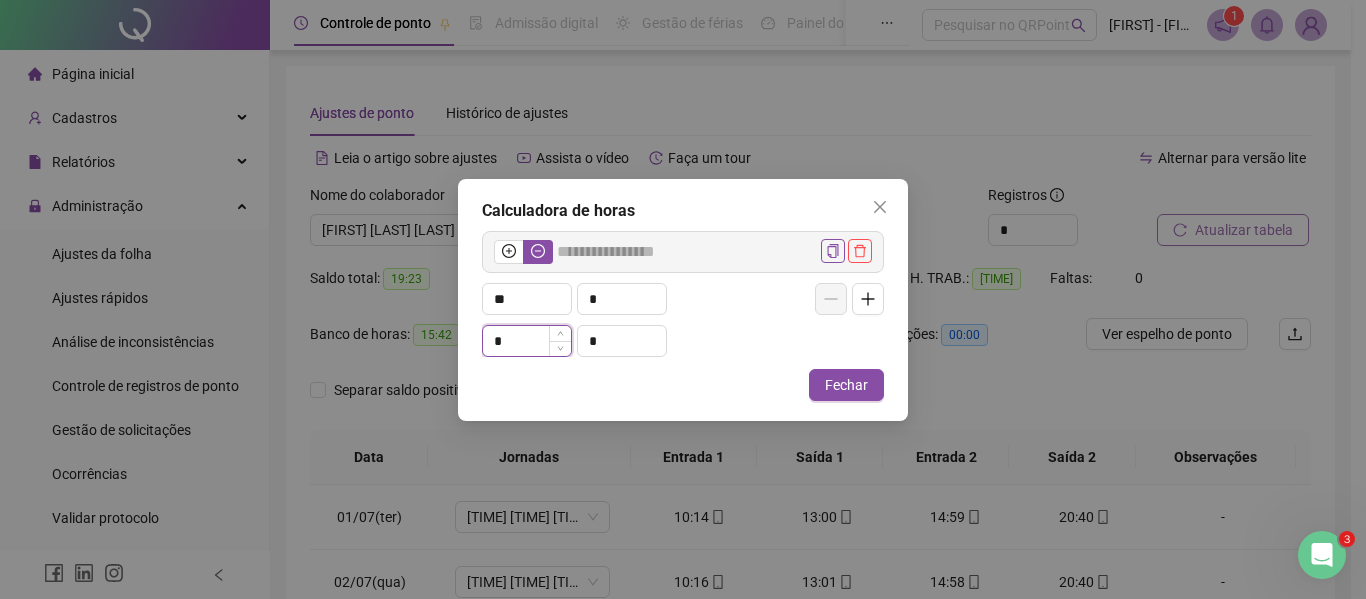 type on "*****" 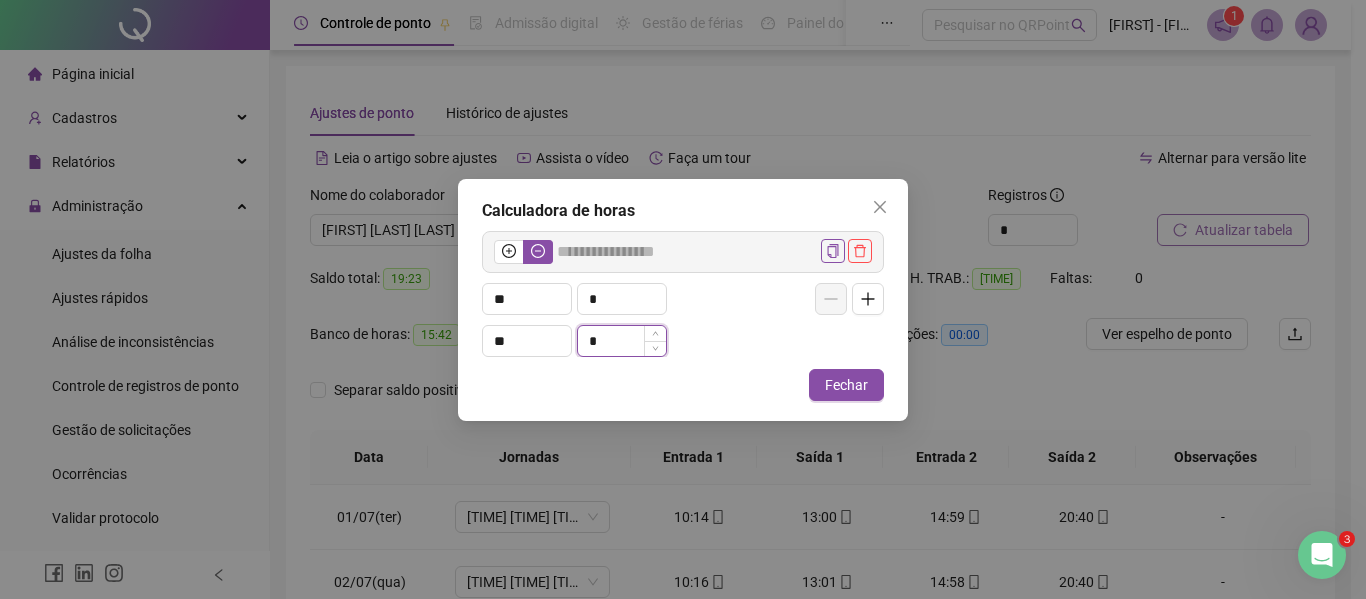 type on "*" 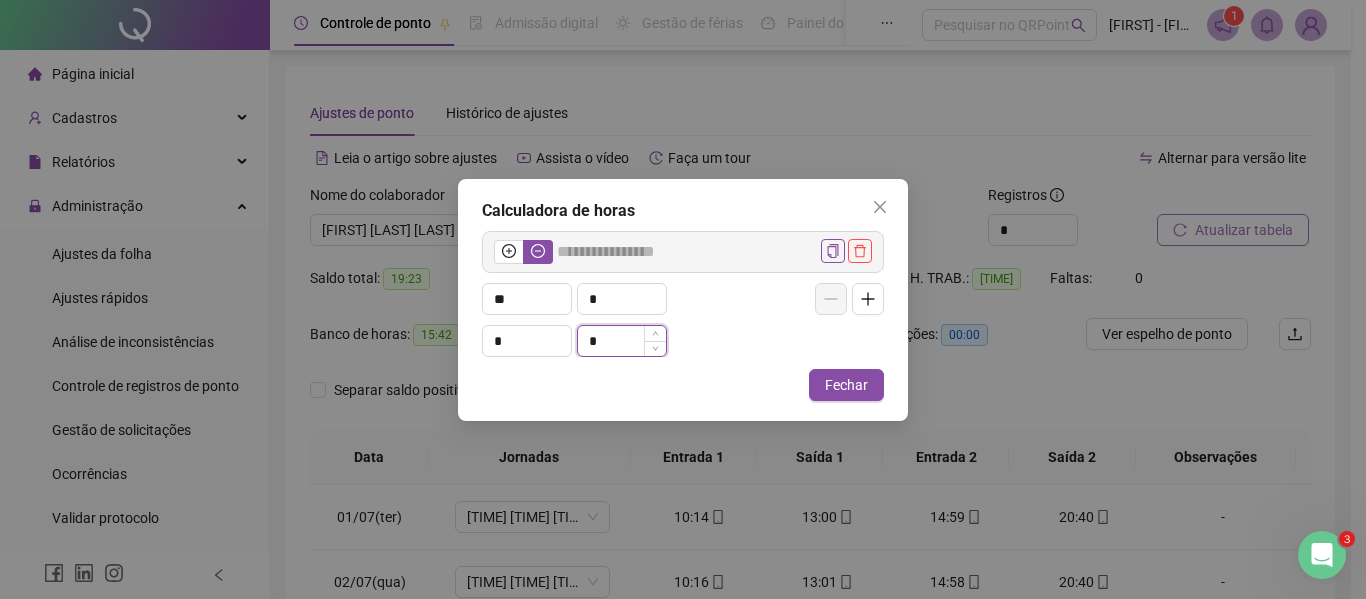 click on "*" at bounding box center [622, 341] 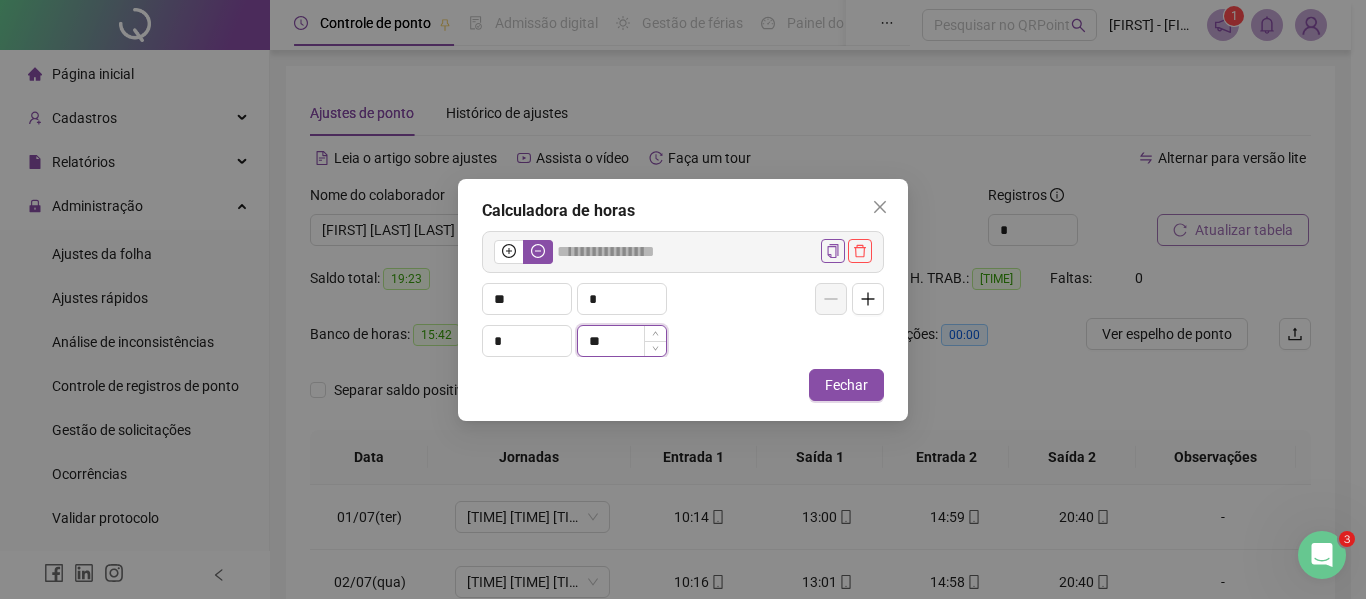 type on "*****" 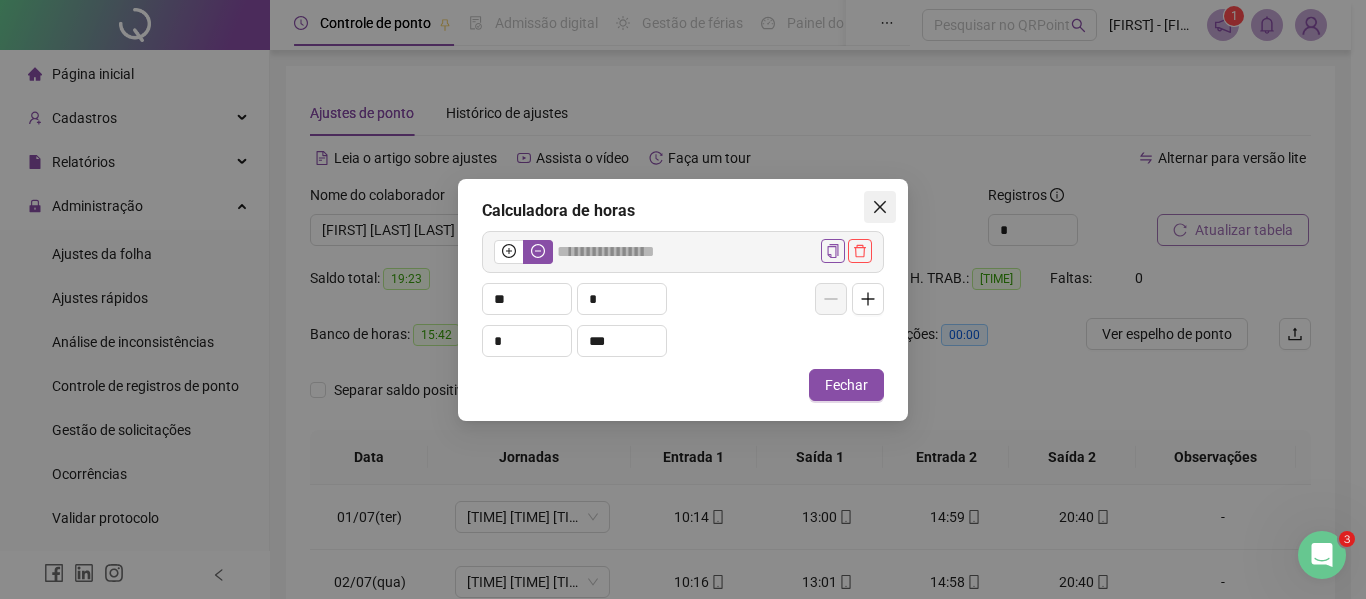 type on "**" 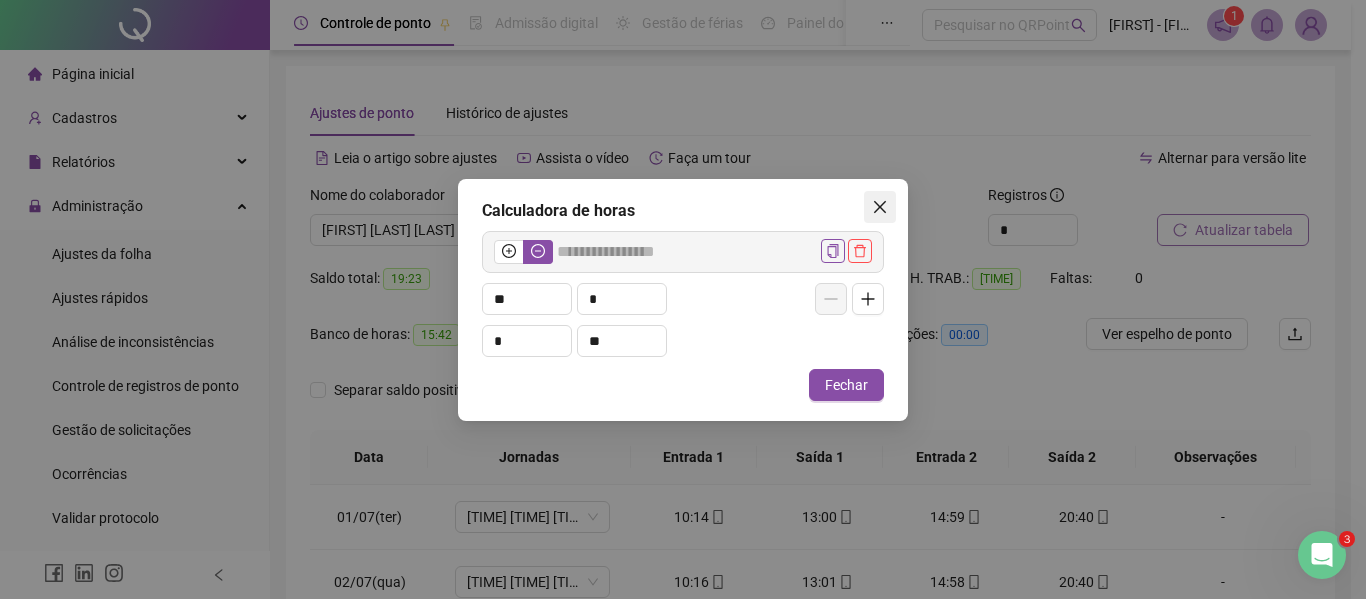 click 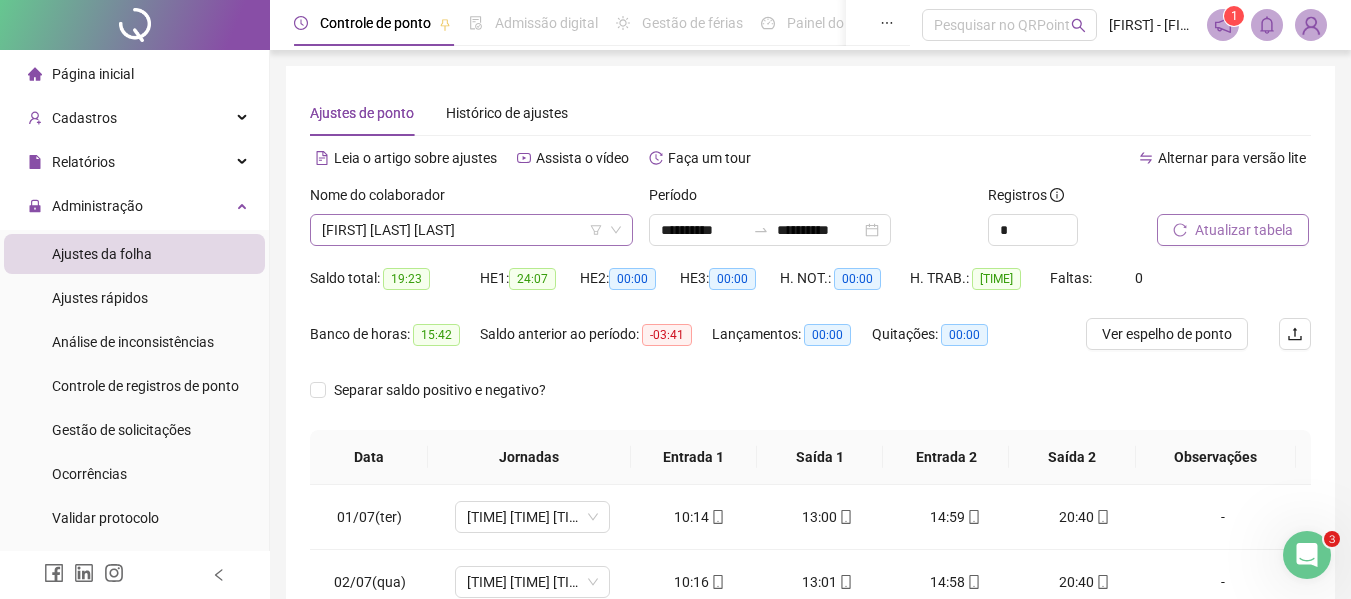 click on "[FIRST] [LAST] [LAST]" at bounding box center (471, 230) 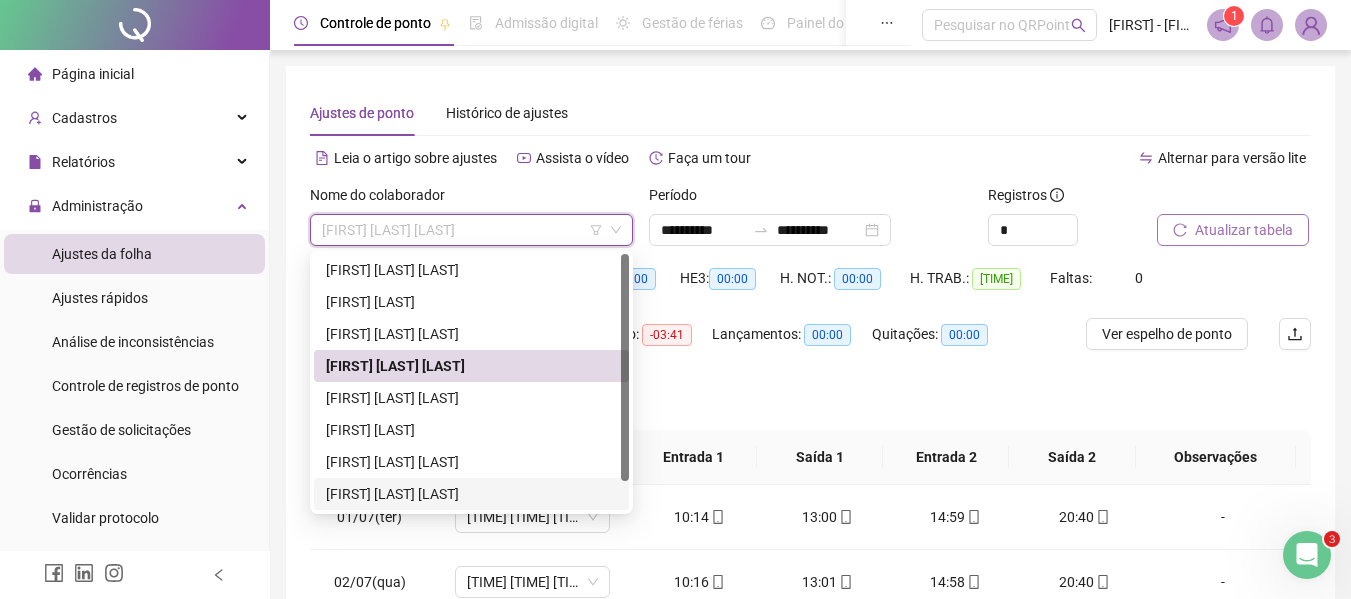 click on "[FIRST] [LAST] [LAST]" at bounding box center [471, 494] 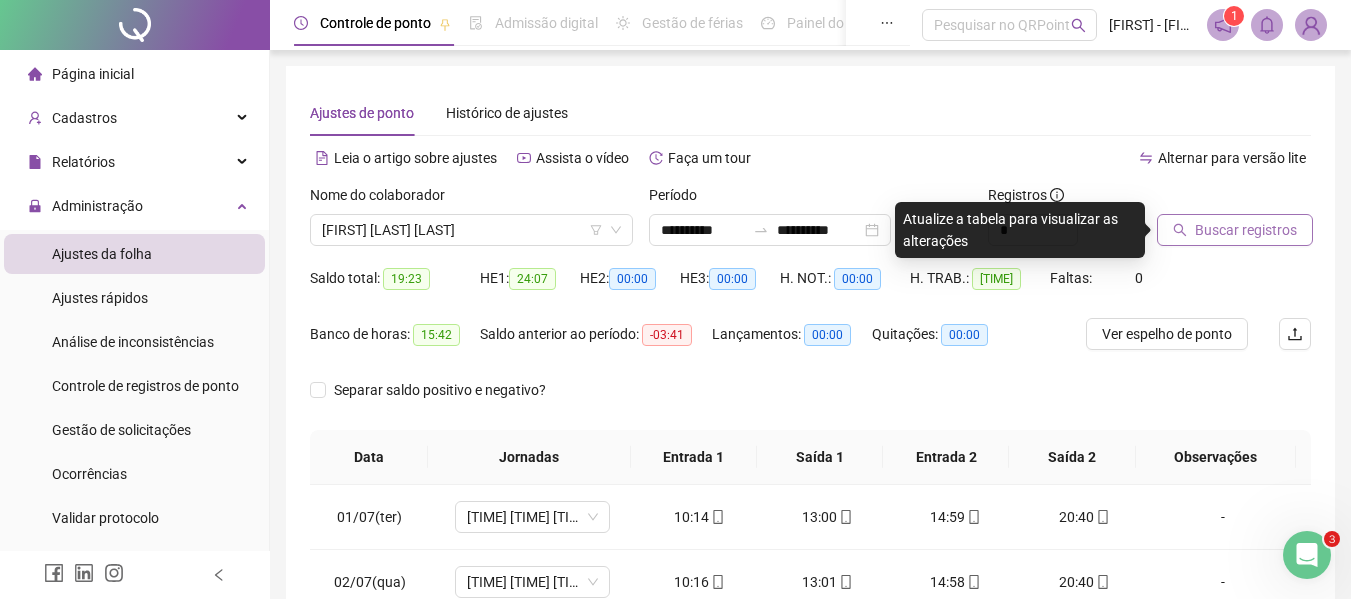 click on "Buscar registros" at bounding box center [1246, 230] 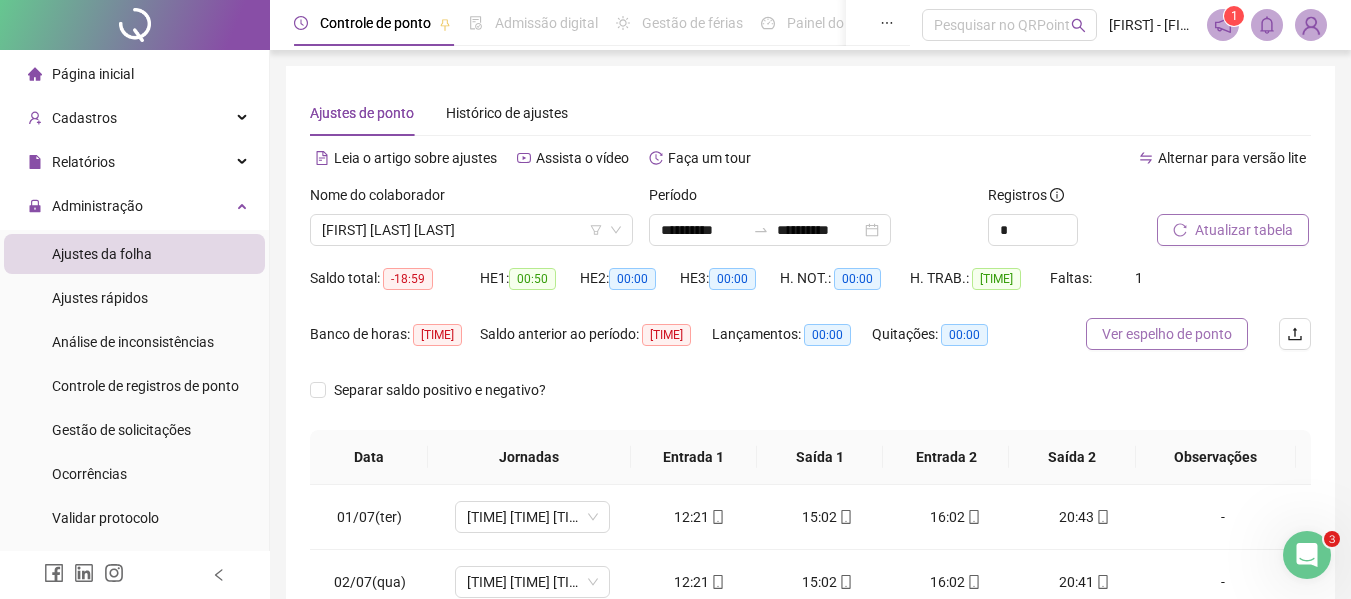 click on "Ver espelho de ponto" at bounding box center [1167, 334] 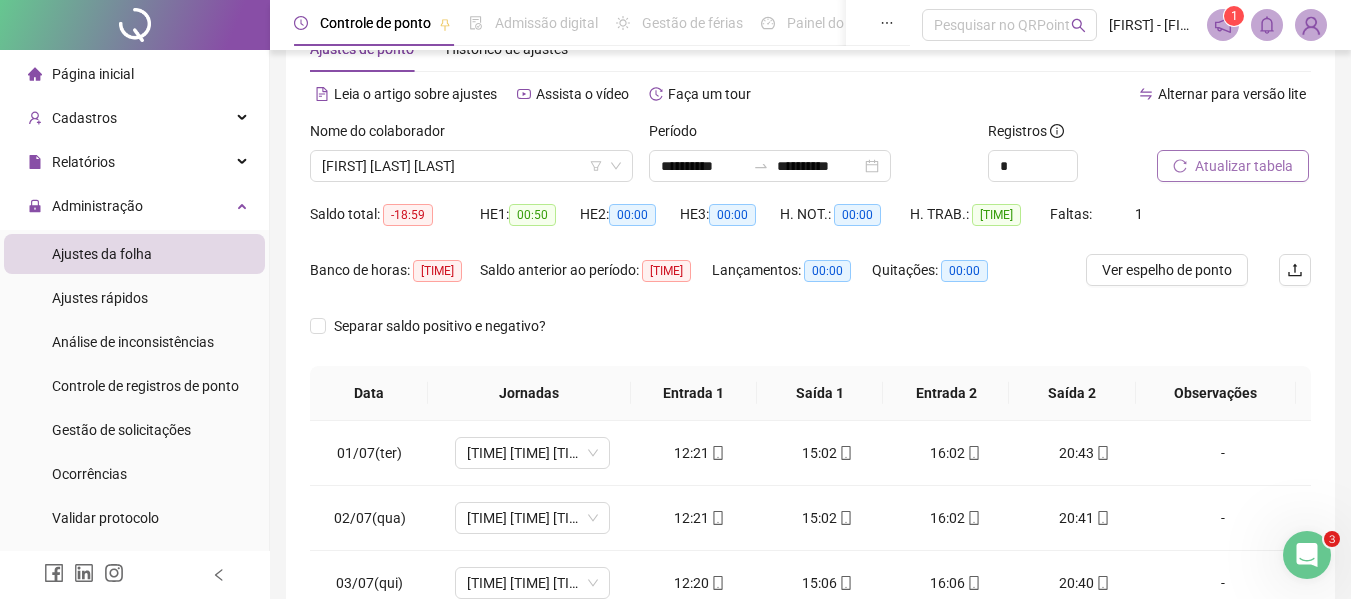 scroll, scrollTop: 0, scrollLeft: 0, axis: both 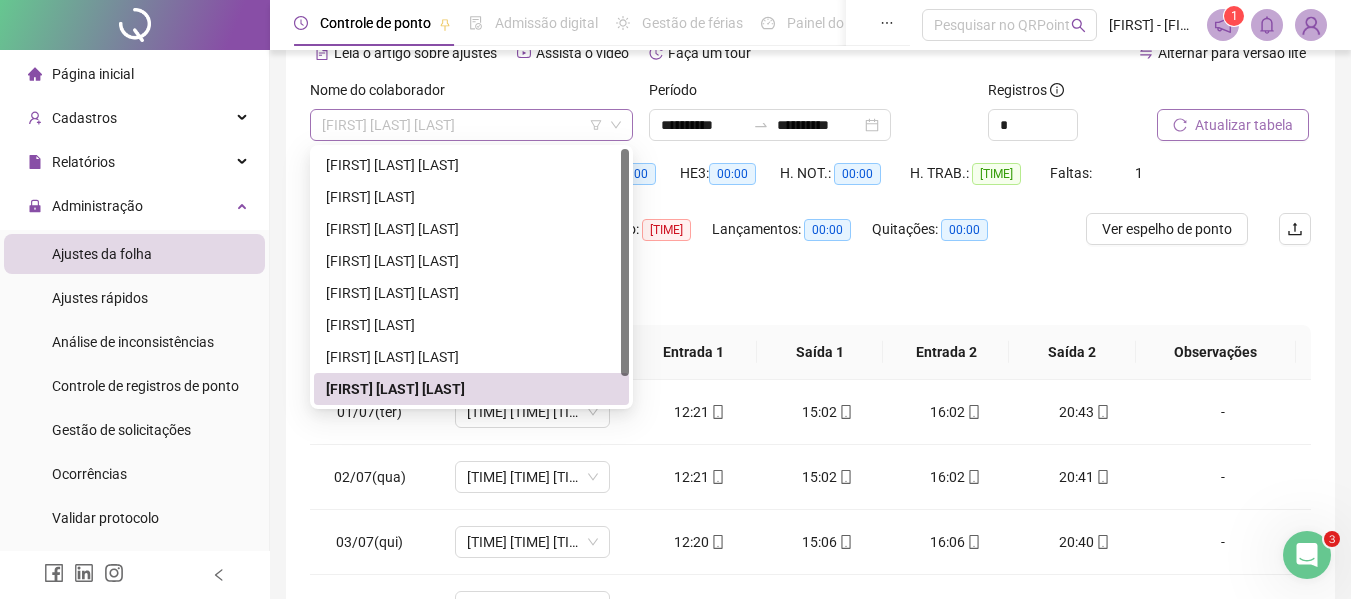 click on "[FIRST] [LAST] [LAST]" at bounding box center [471, 125] 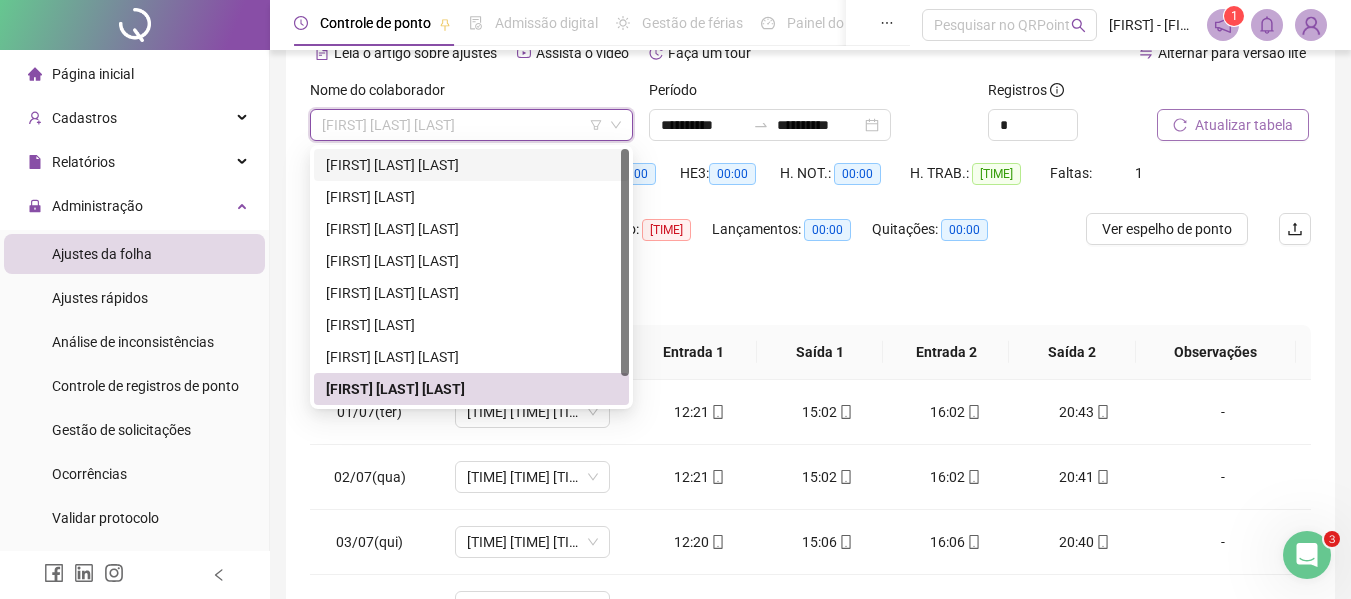 click on "[FIRST] [LAST] [LAST]" at bounding box center [471, 165] 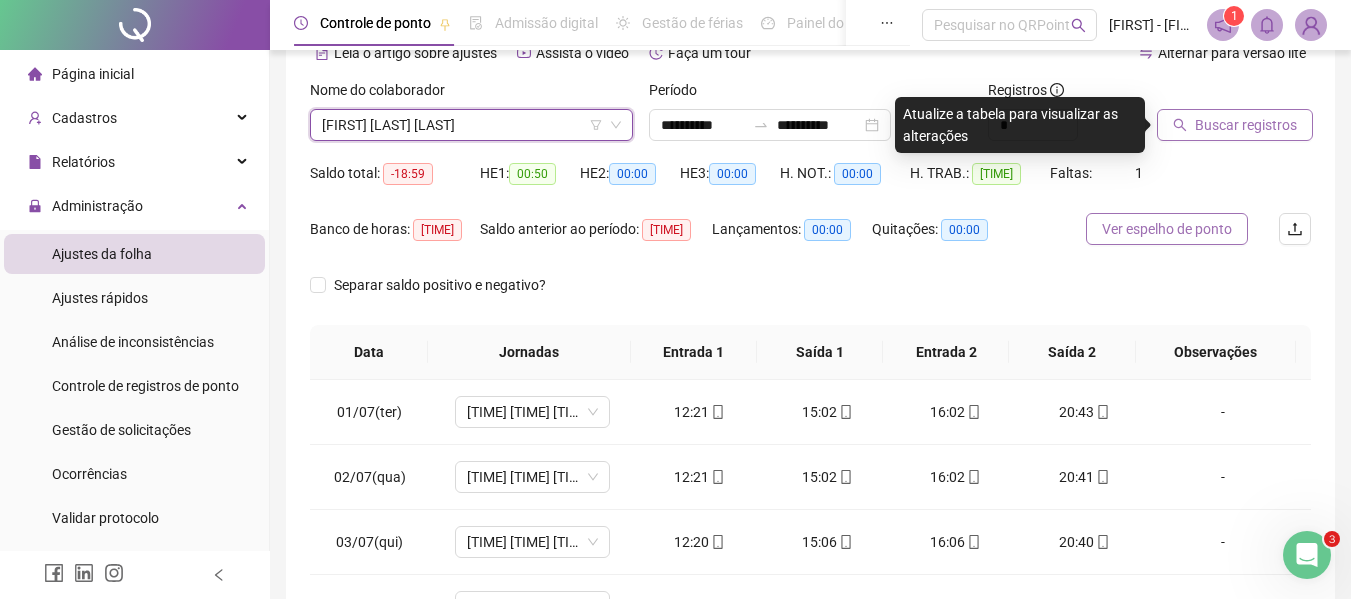 click on "Ver espelho de ponto" at bounding box center (1167, 229) 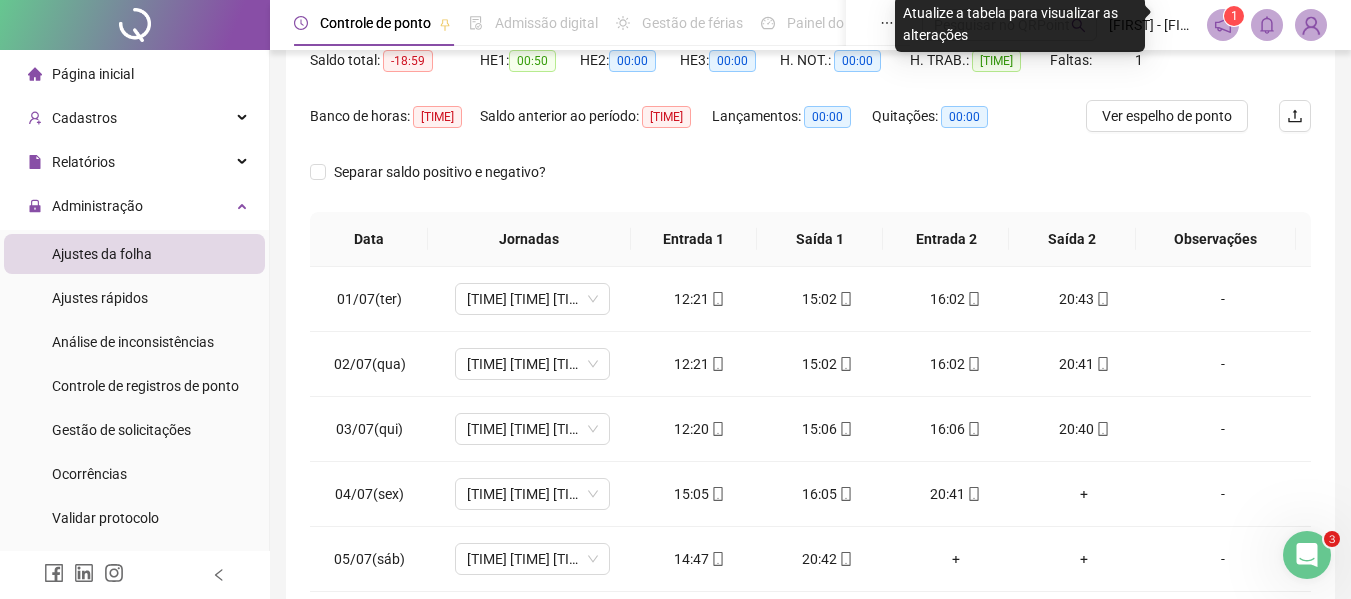 scroll, scrollTop: 216, scrollLeft: 0, axis: vertical 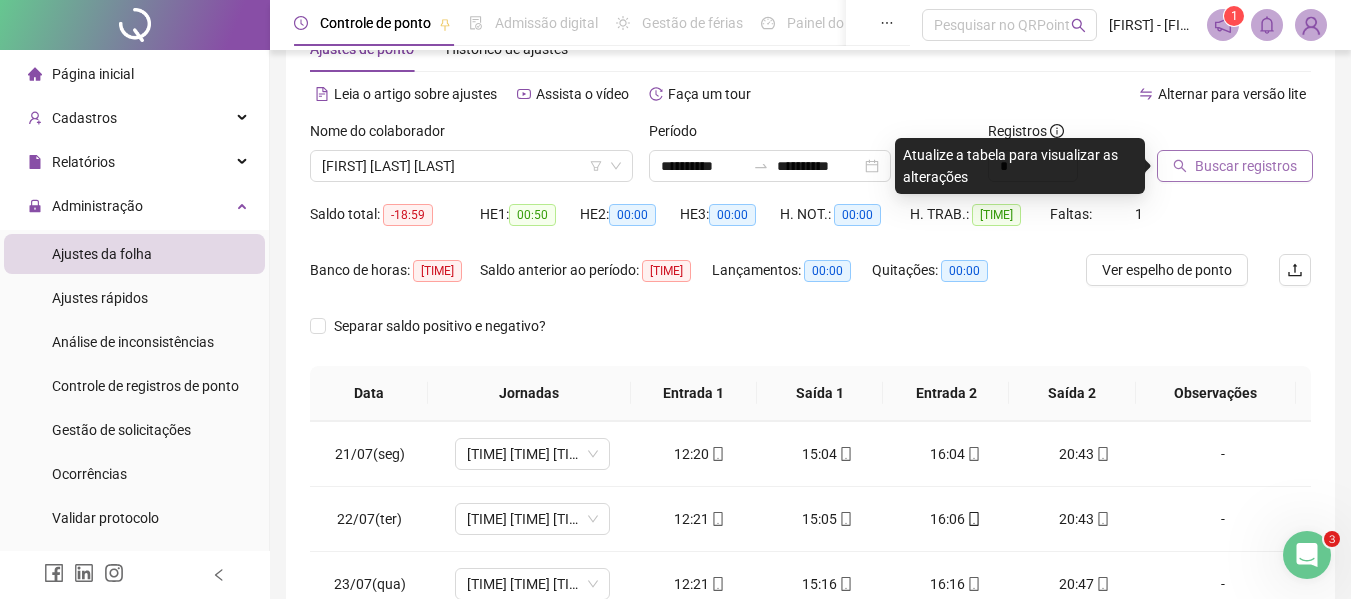 click on "Buscar registros" at bounding box center [1246, 166] 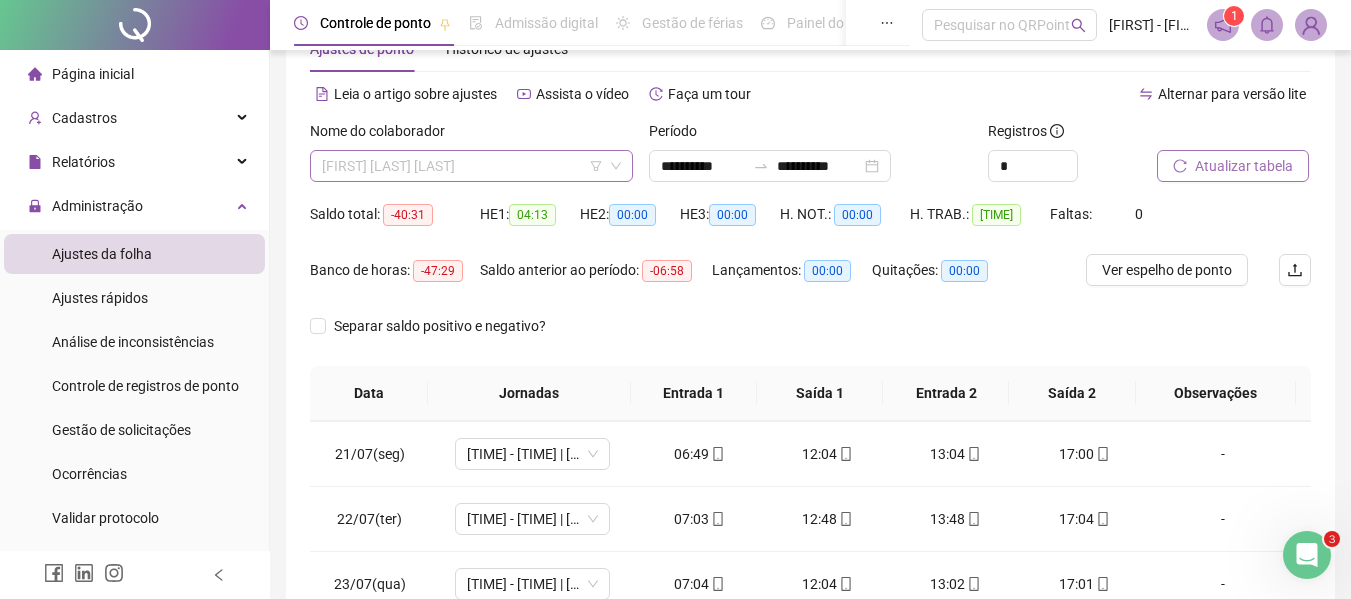 click on "[FIRST] [LAST] [LAST]" at bounding box center [471, 166] 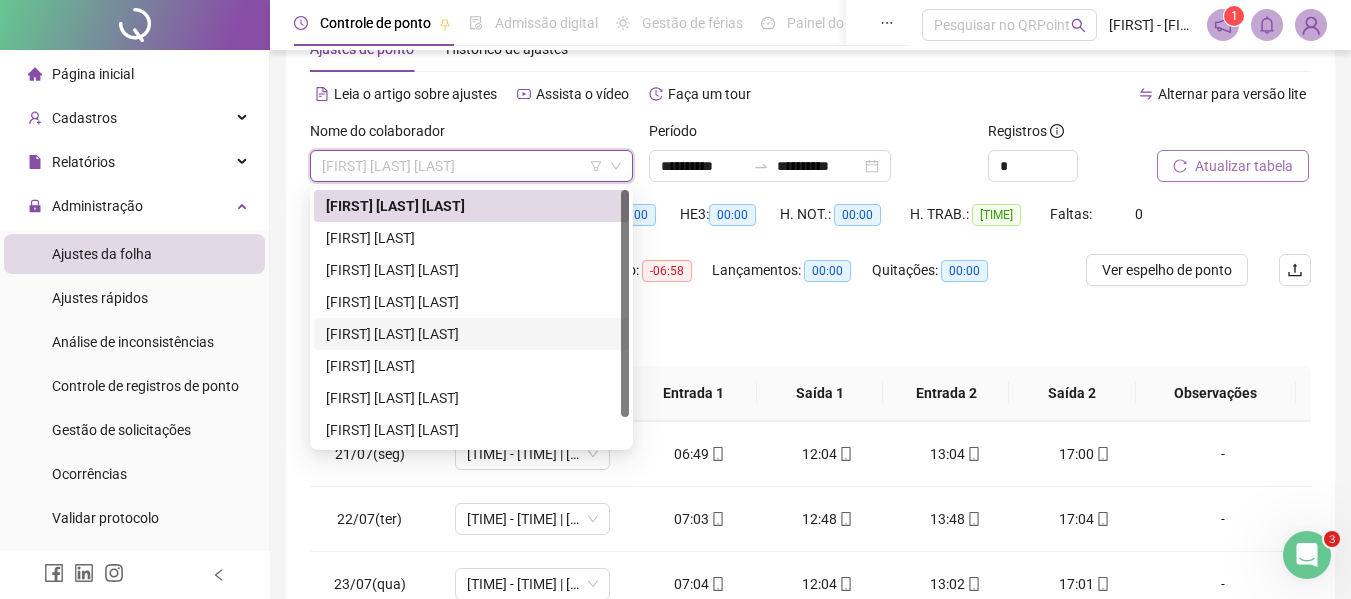 click on "[FIRST] [LAST] [LAST]" at bounding box center [471, 334] 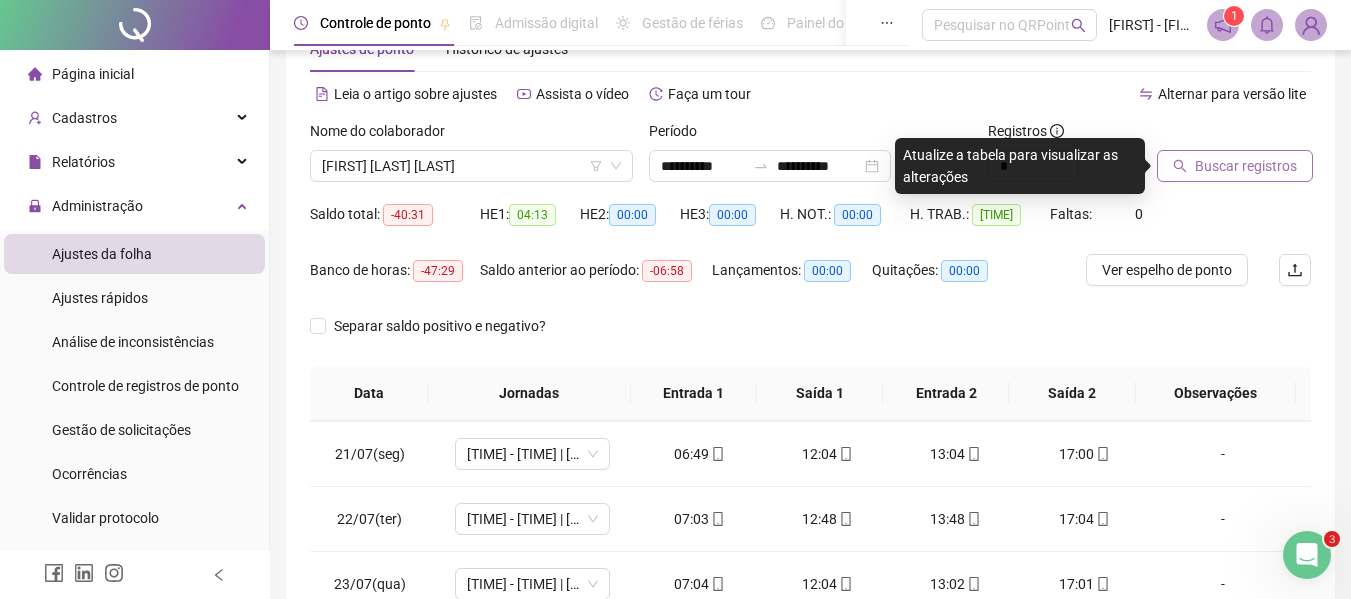 click on "Buscar registros" at bounding box center [1246, 166] 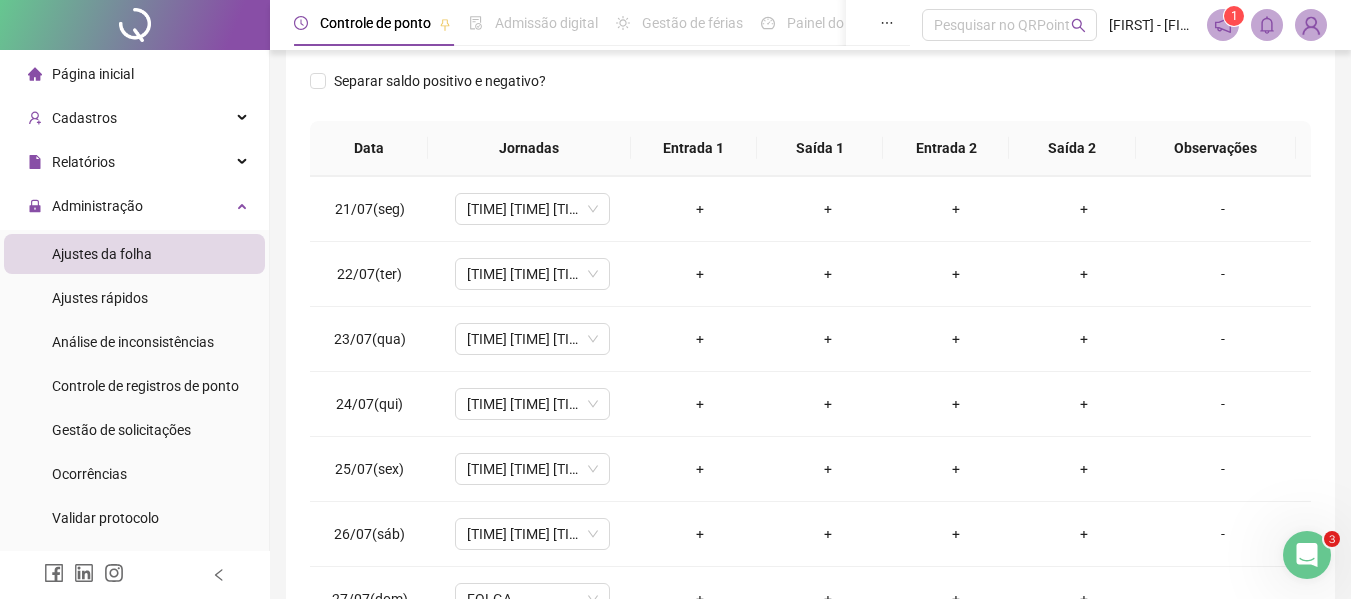 scroll, scrollTop: 327, scrollLeft: 0, axis: vertical 